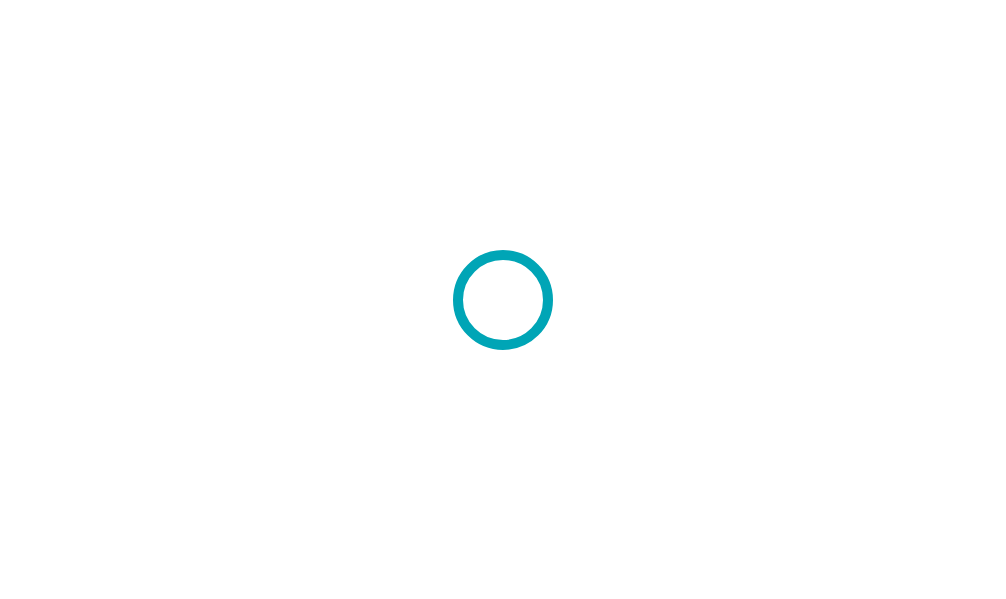 scroll, scrollTop: 0, scrollLeft: 0, axis: both 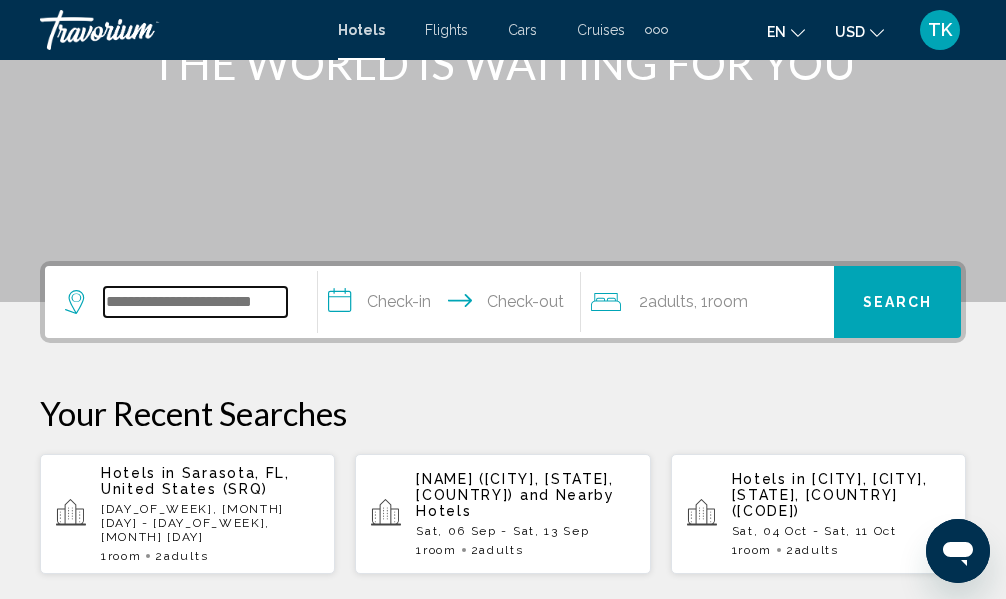 click at bounding box center (195, 302) 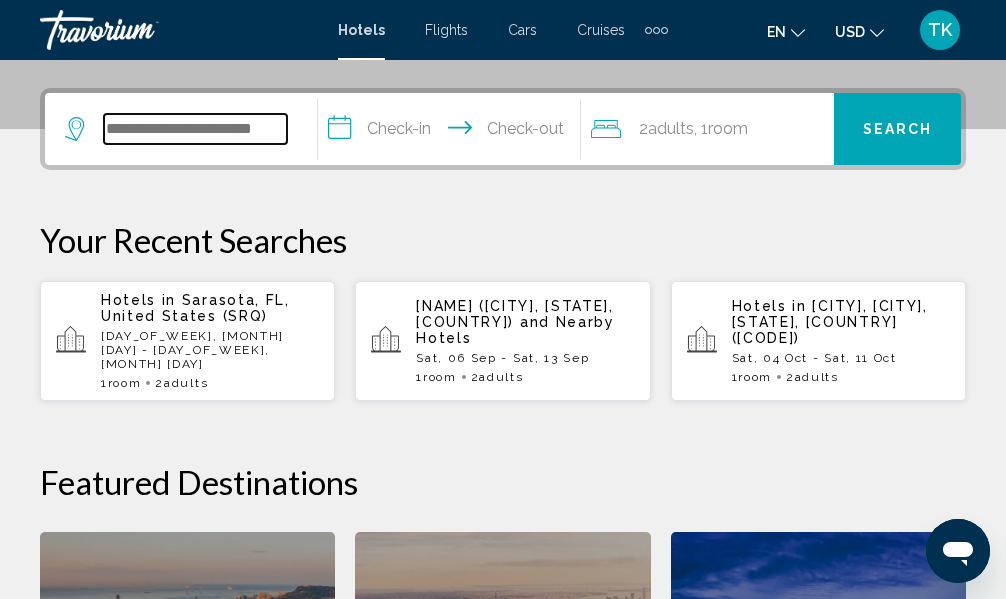 scroll, scrollTop: 494, scrollLeft: 0, axis: vertical 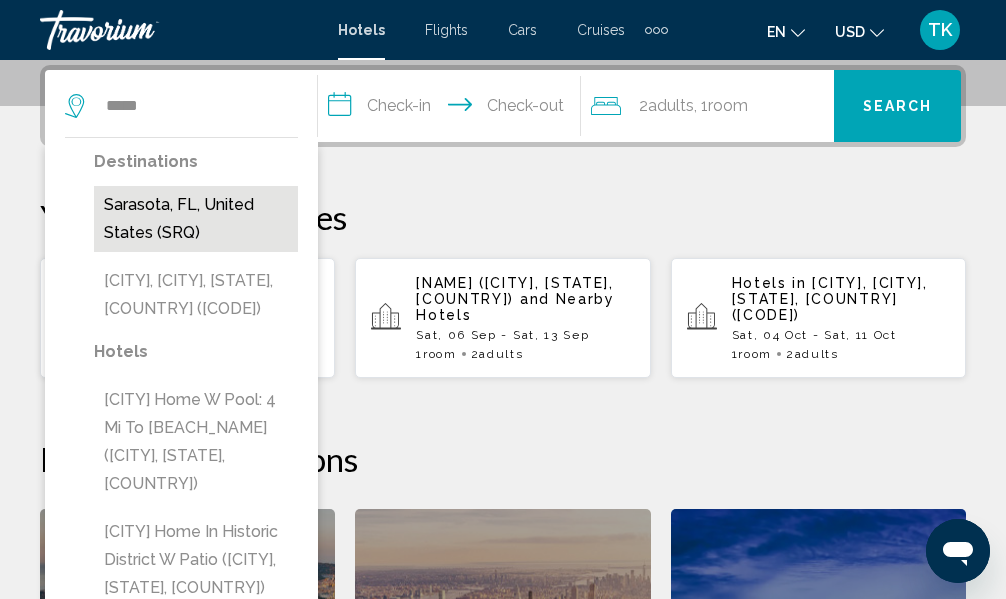 drag, startPoint x: 184, startPoint y: 296, endPoint x: 202, endPoint y: 202, distance: 95.707886 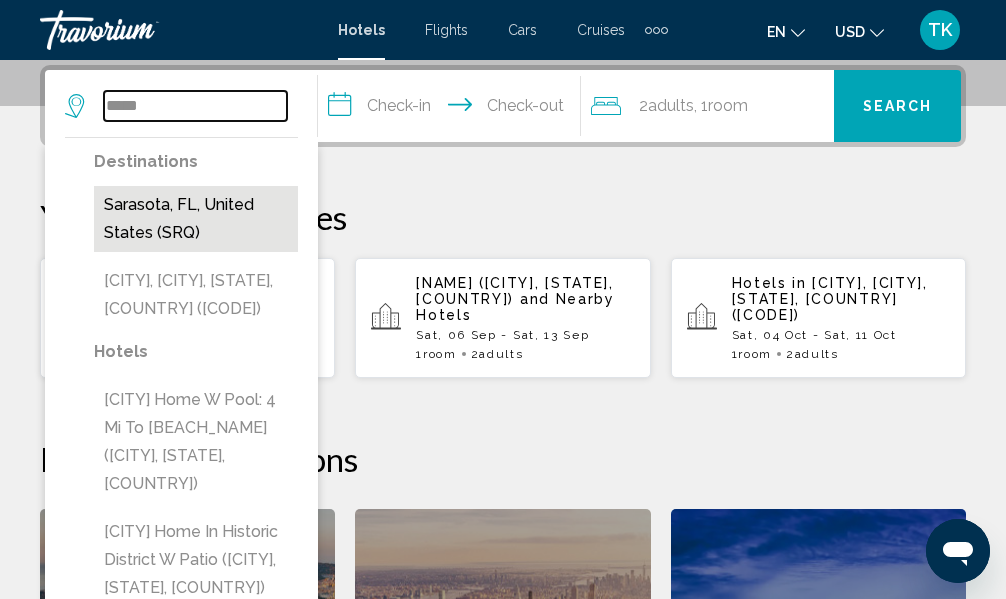 type on "**********" 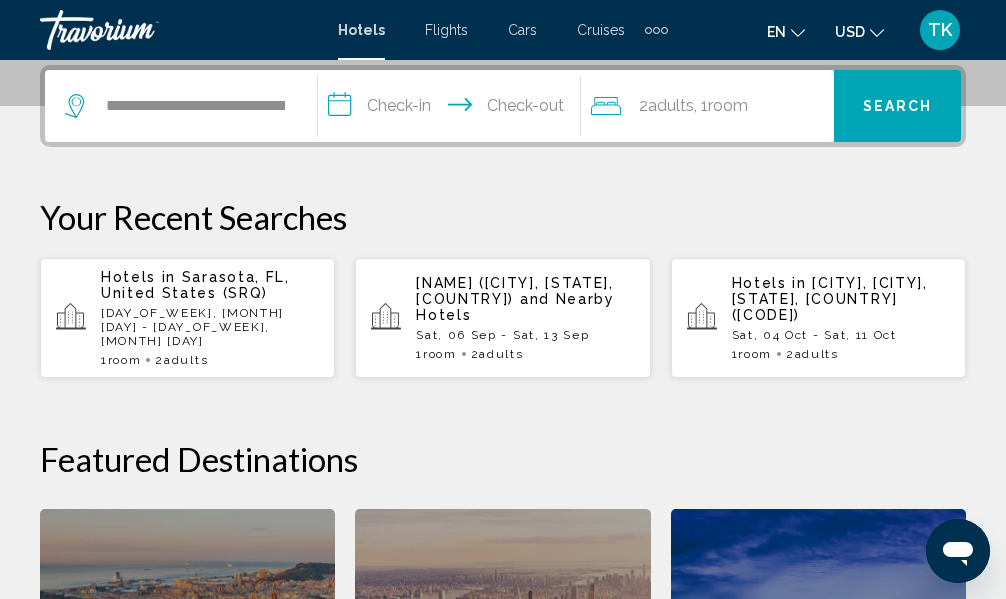 click on "**********" at bounding box center (453, 109) 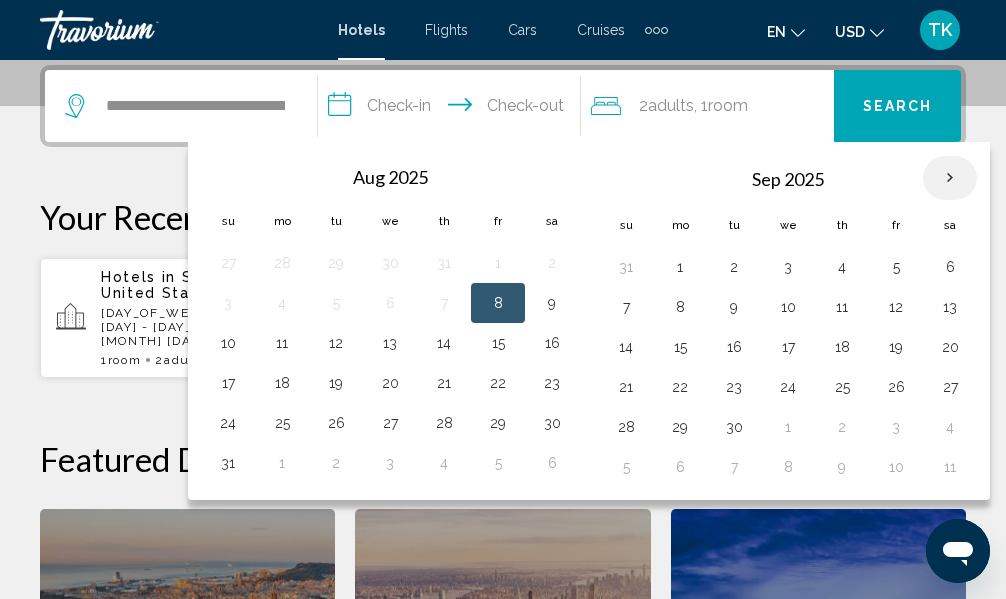click at bounding box center (950, 178) 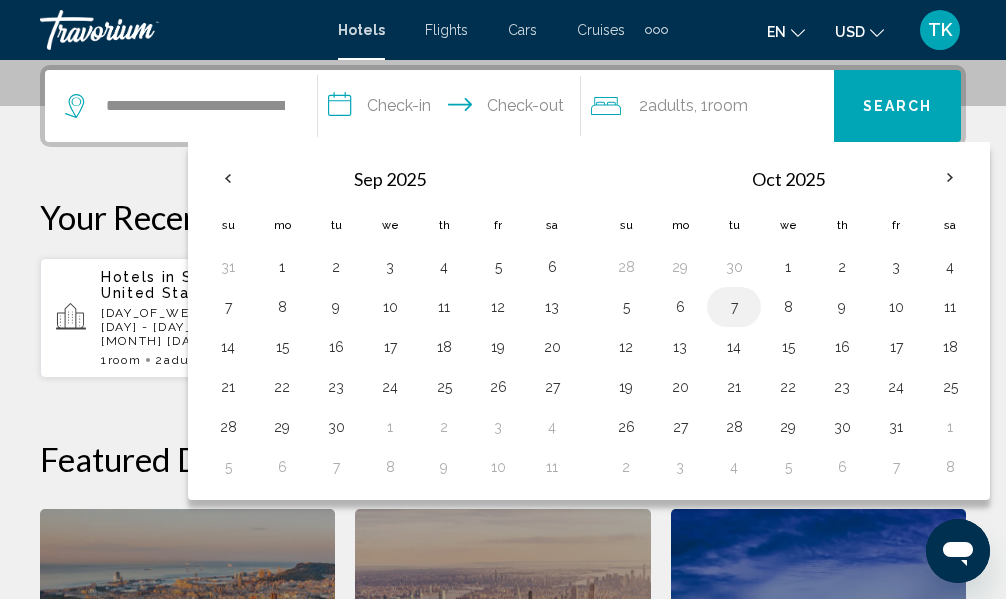 click on "7" at bounding box center (734, 307) 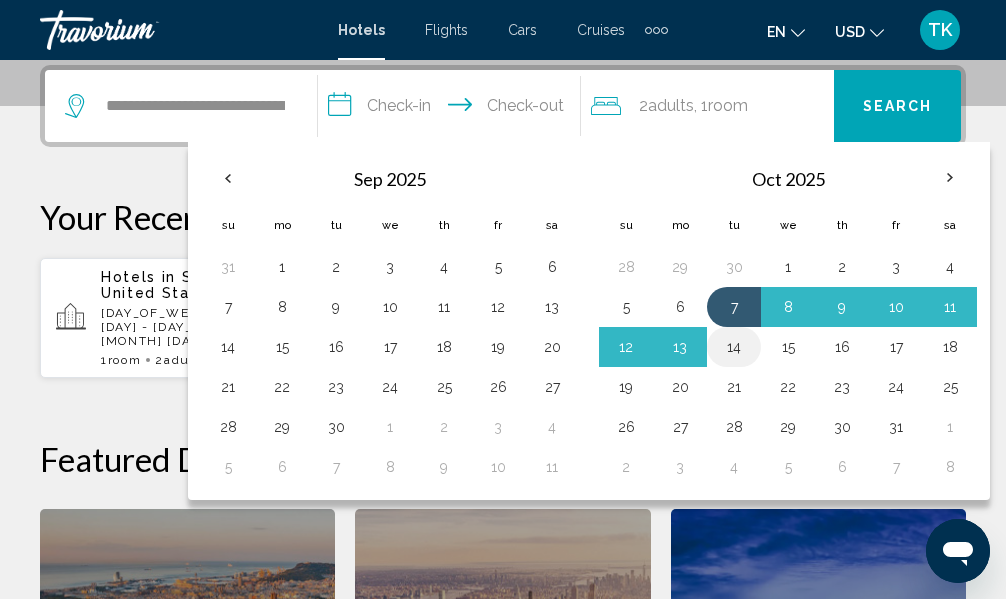 click on "14" at bounding box center [734, 347] 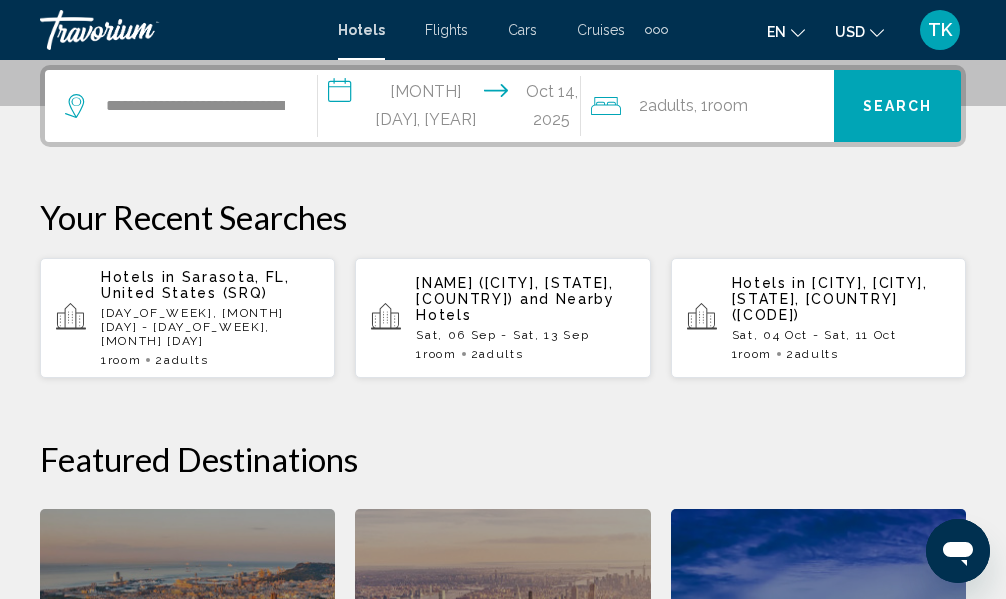 click on "Search" at bounding box center [898, 107] 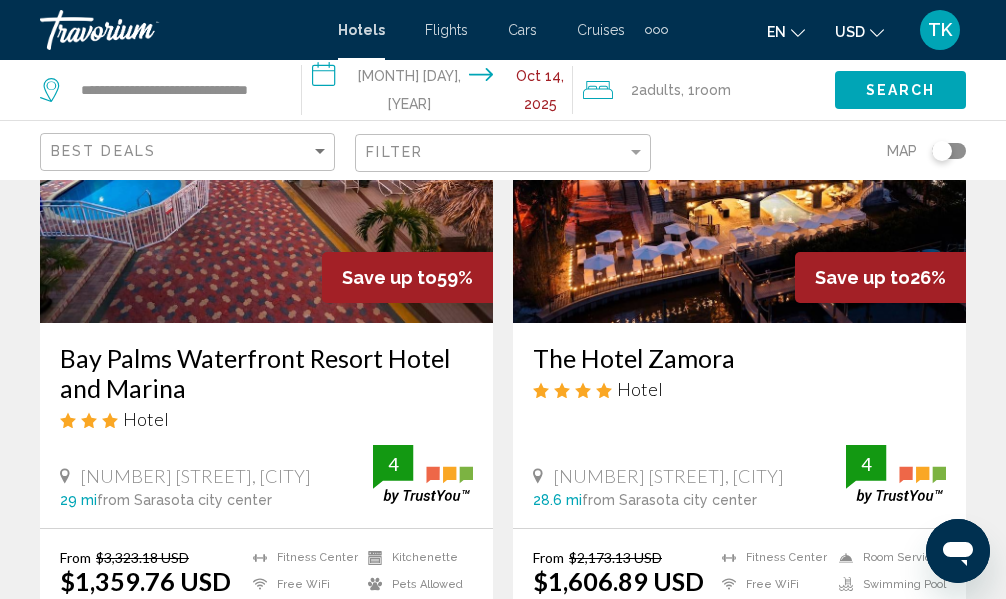 scroll, scrollTop: 247, scrollLeft: 0, axis: vertical 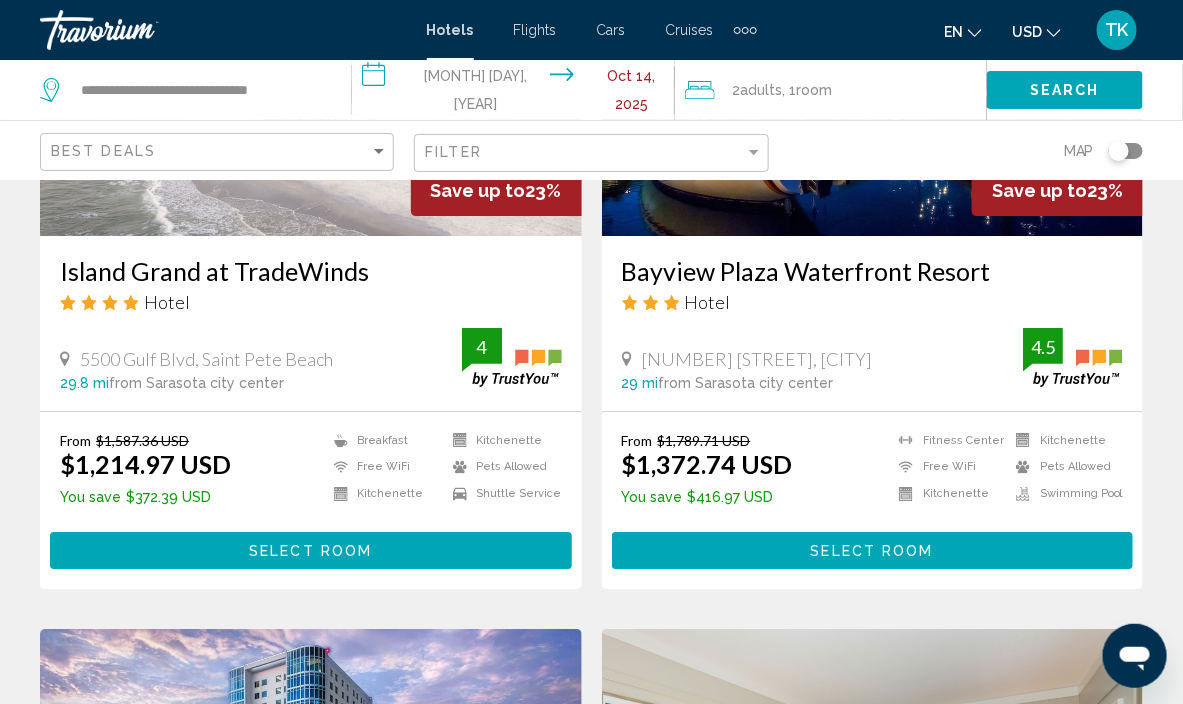 click on "Select Room" at bounding box center (310, 551) 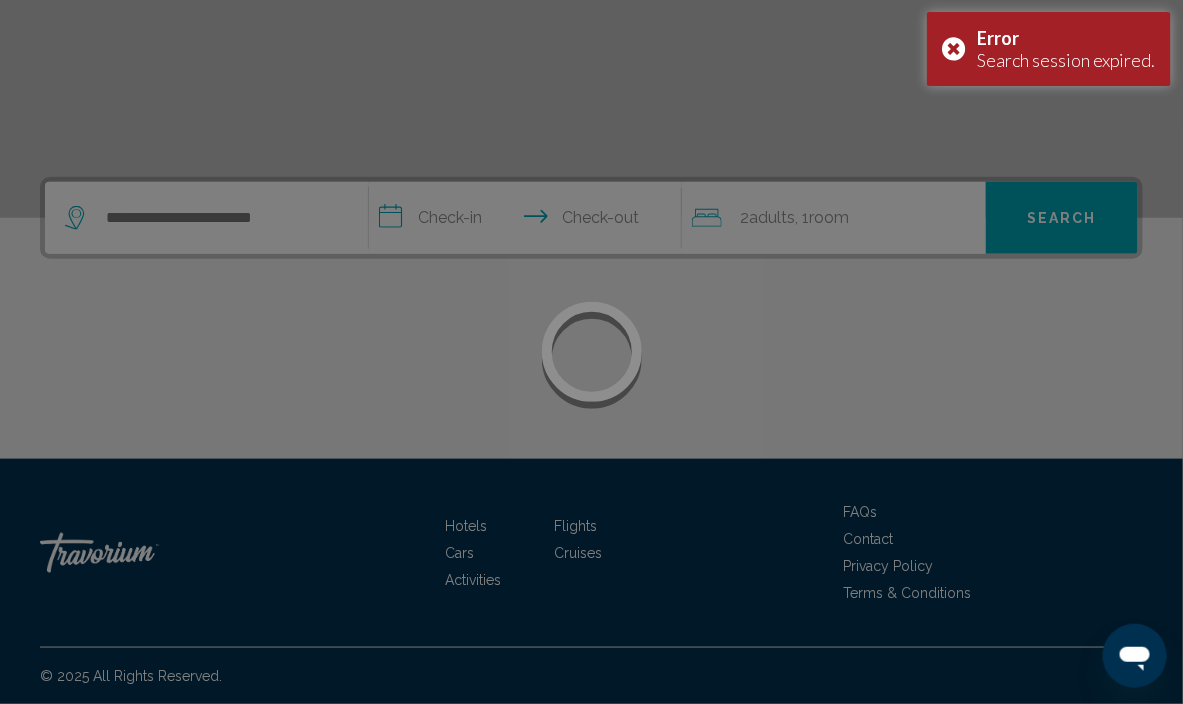 scroll, scrollTop: 0, scrollLeft: 0, axis: both 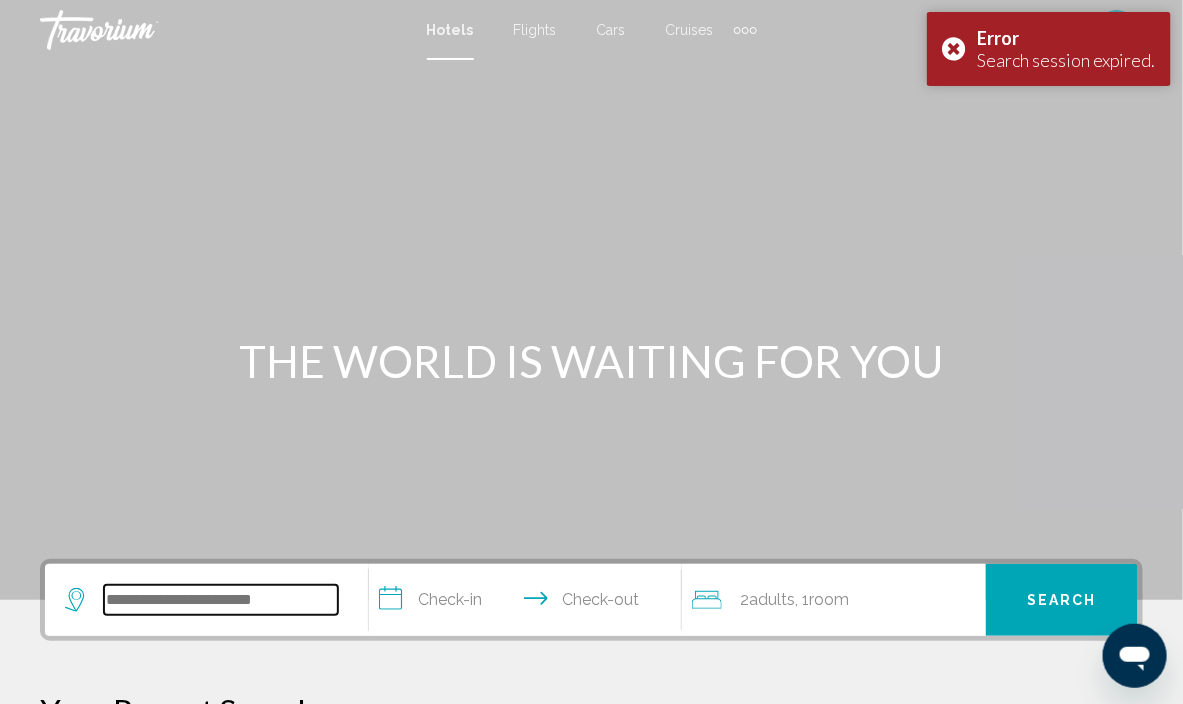 click at bounding box center [221, 600] 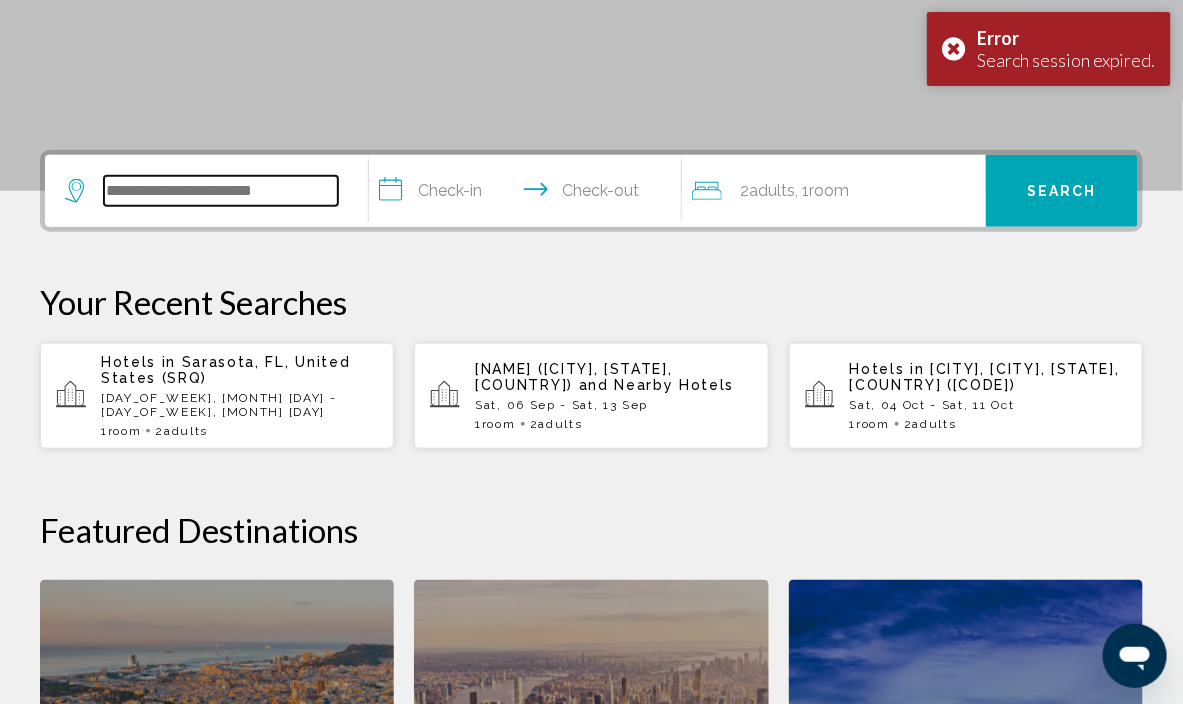 scroll, scrollTop: 523, scrollLeft: 0, axis: vertical 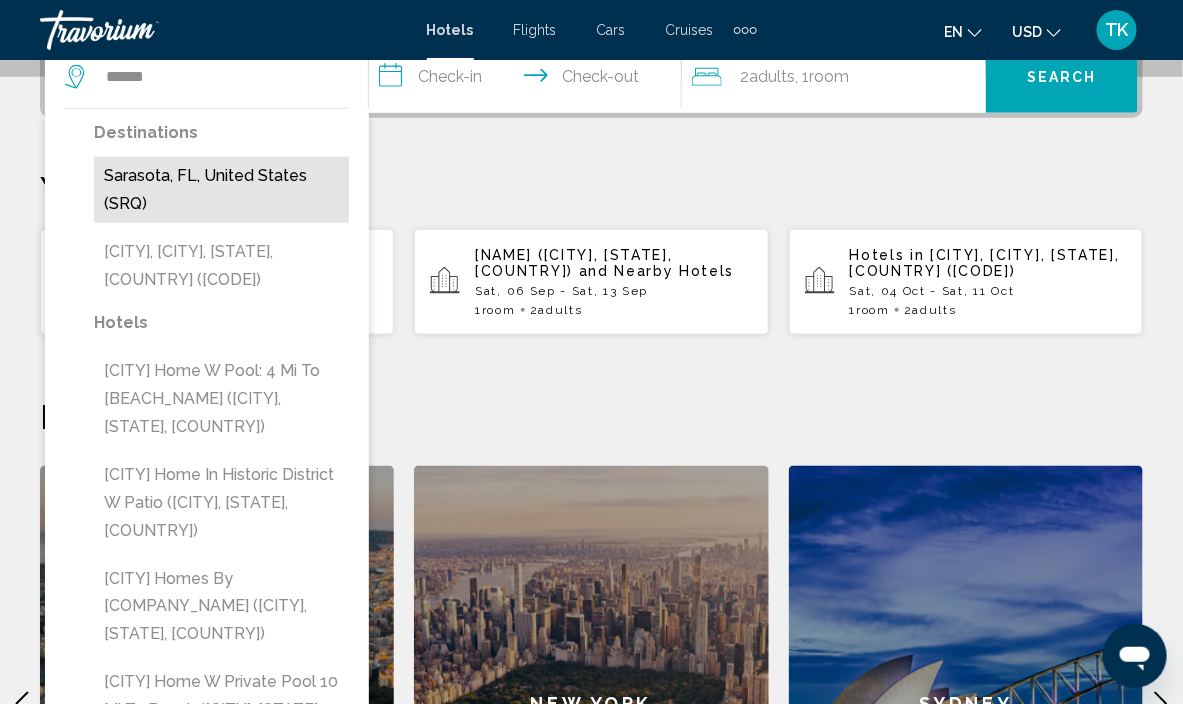click on "Sarasota, FL, United States (SRQ)" at bounding box center [221, 190] 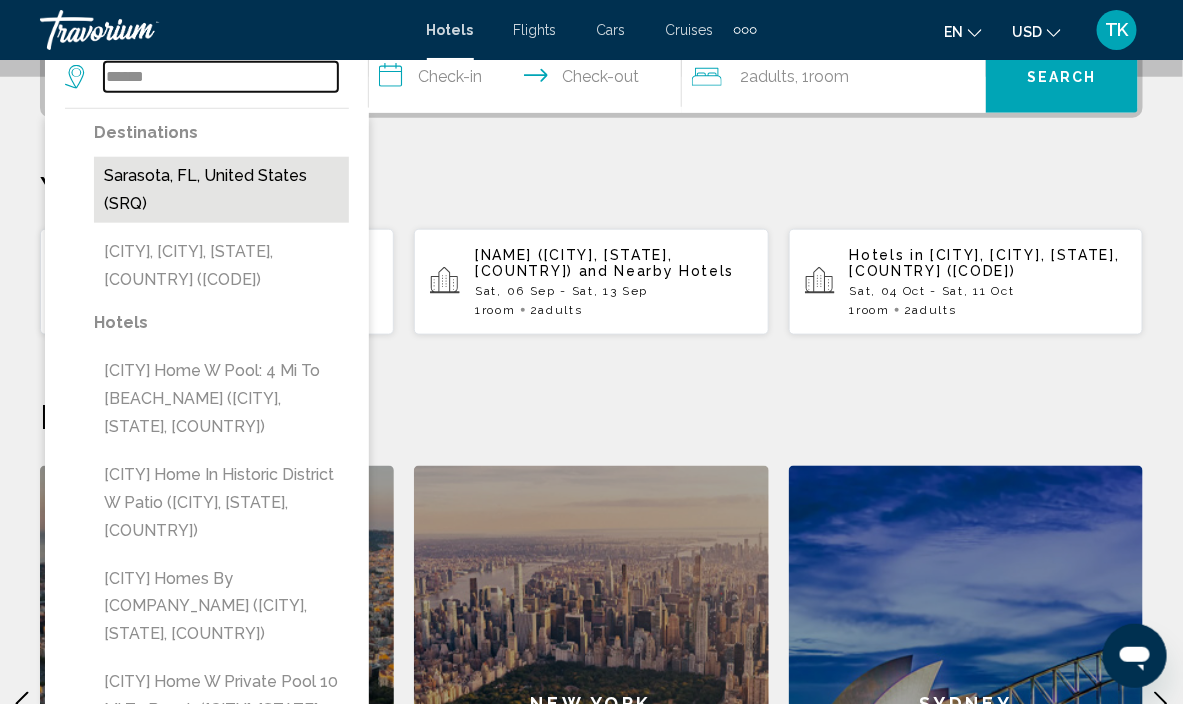 type on "**********" 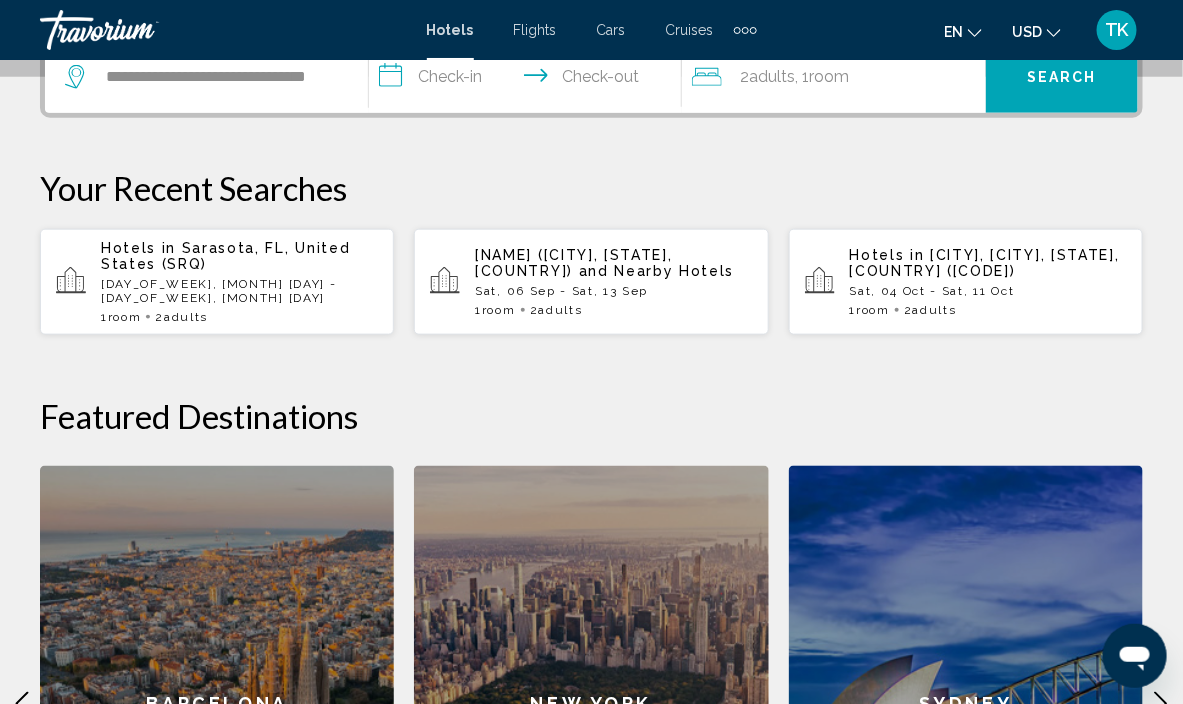 click on "**********" at bounding box center (530, 80) 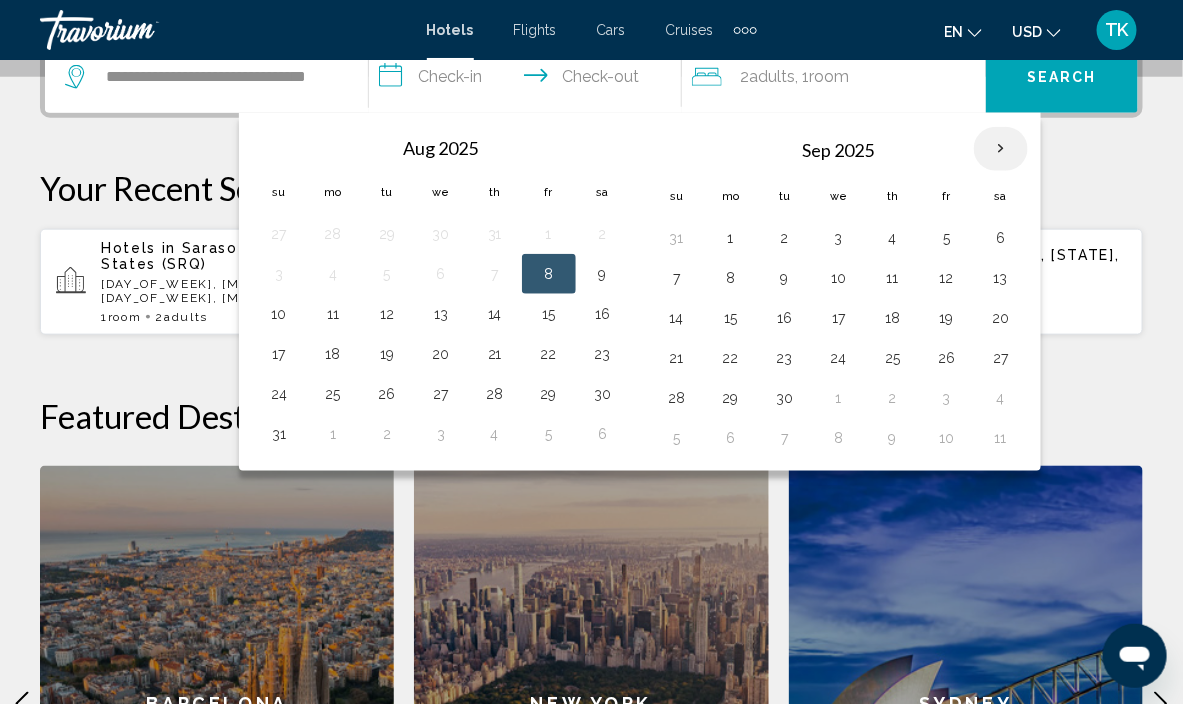 click at bounding box center (1001, 149) 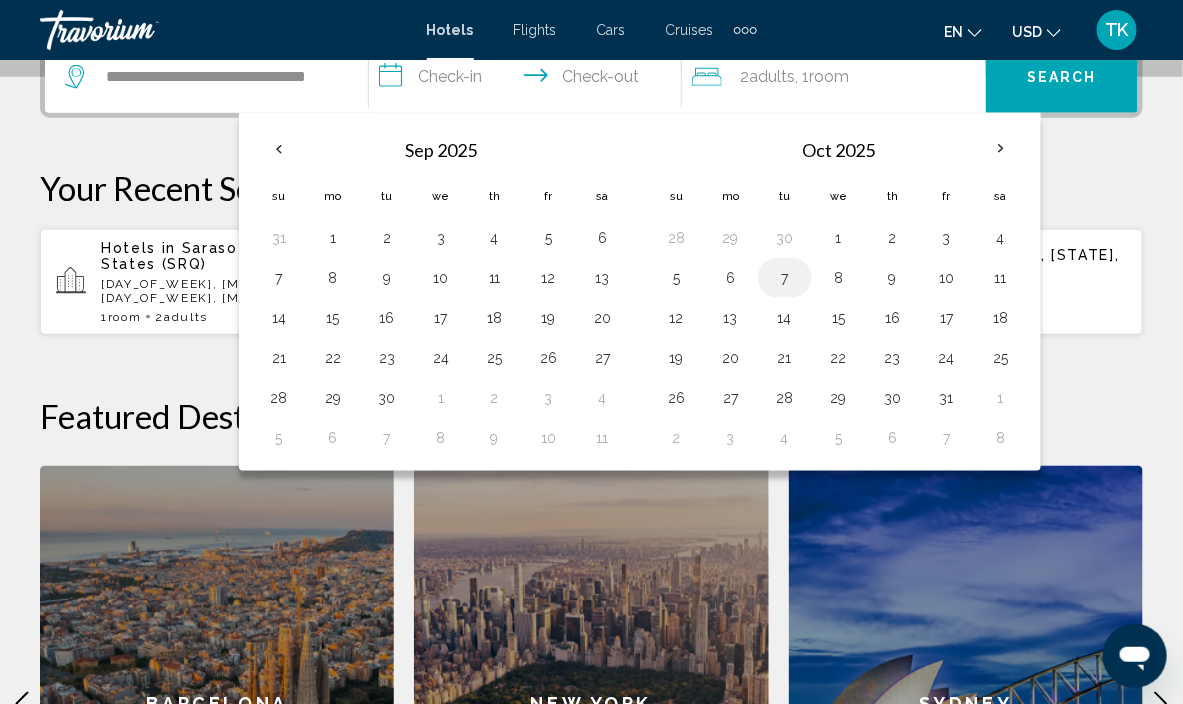 click on "7" at bounding box center [785, 278] 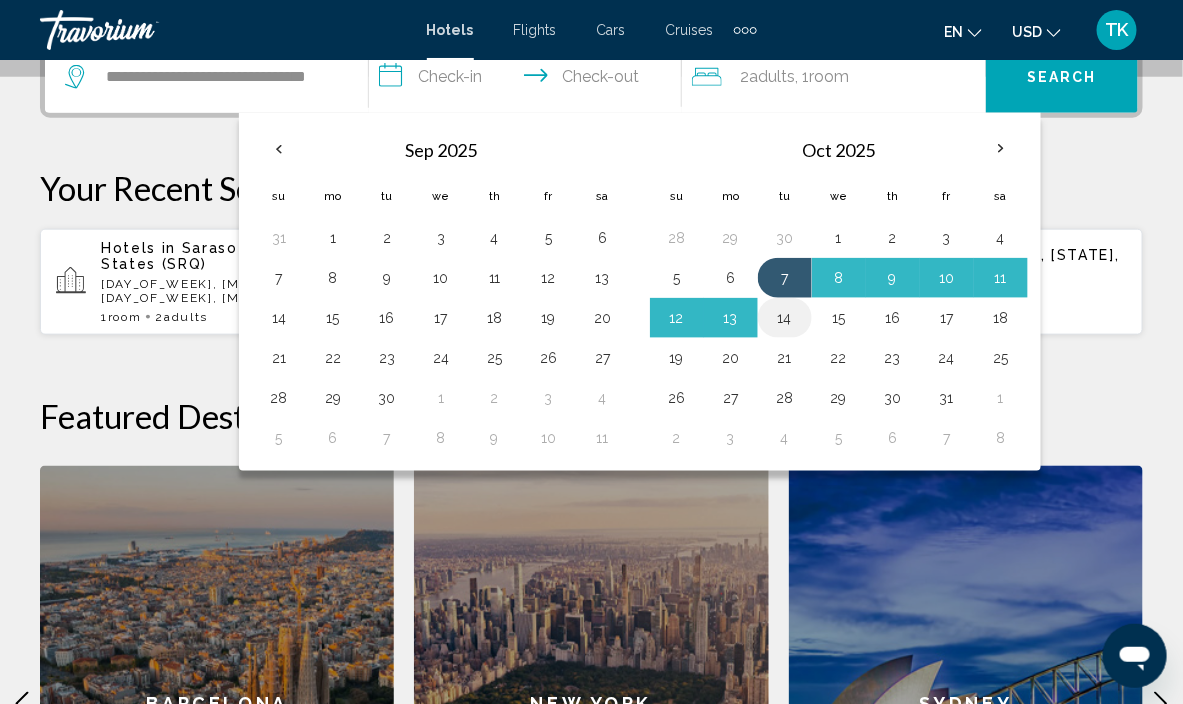 click on "14" at bounding box center (785, 318) 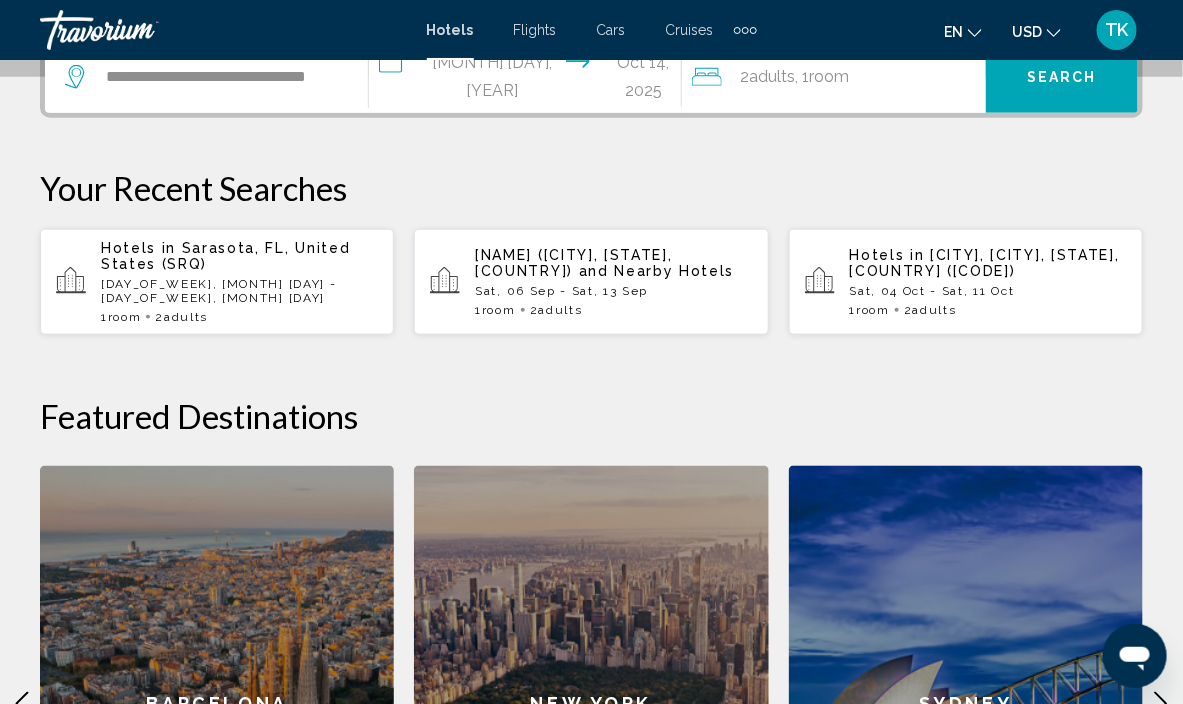 click on "Search" at bounding box center [1062, 78] 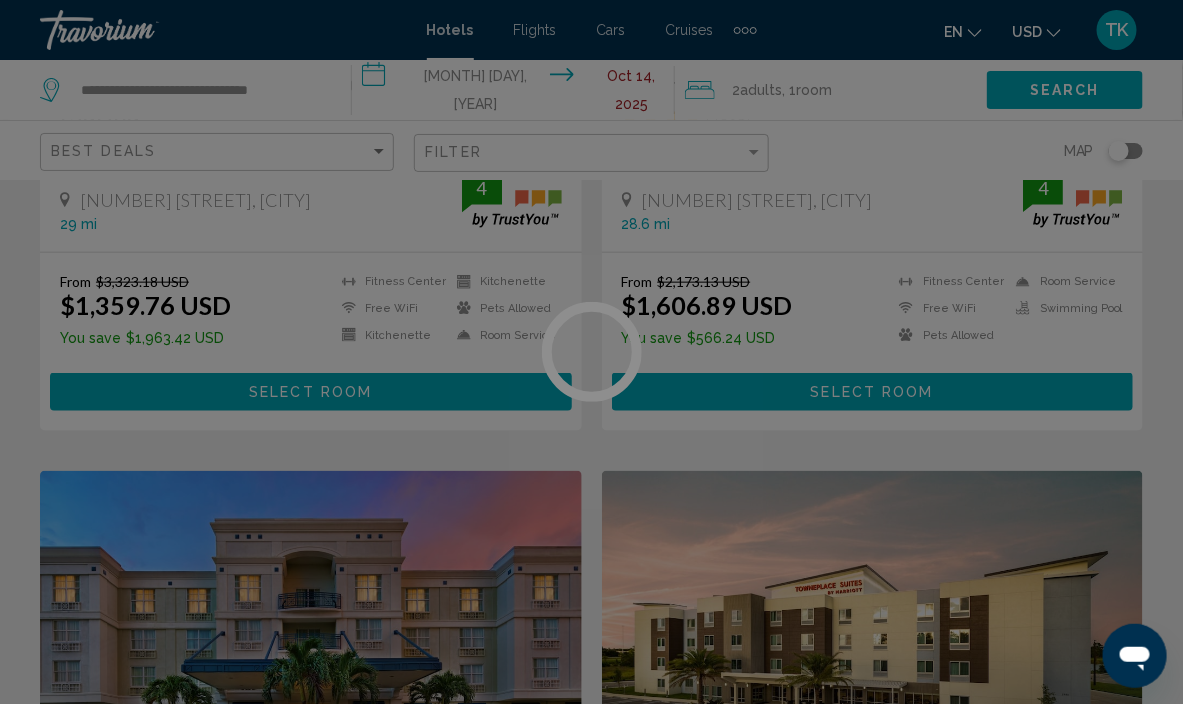 scroll, scrollTop: 0, scrollLeft: 0, axis: both 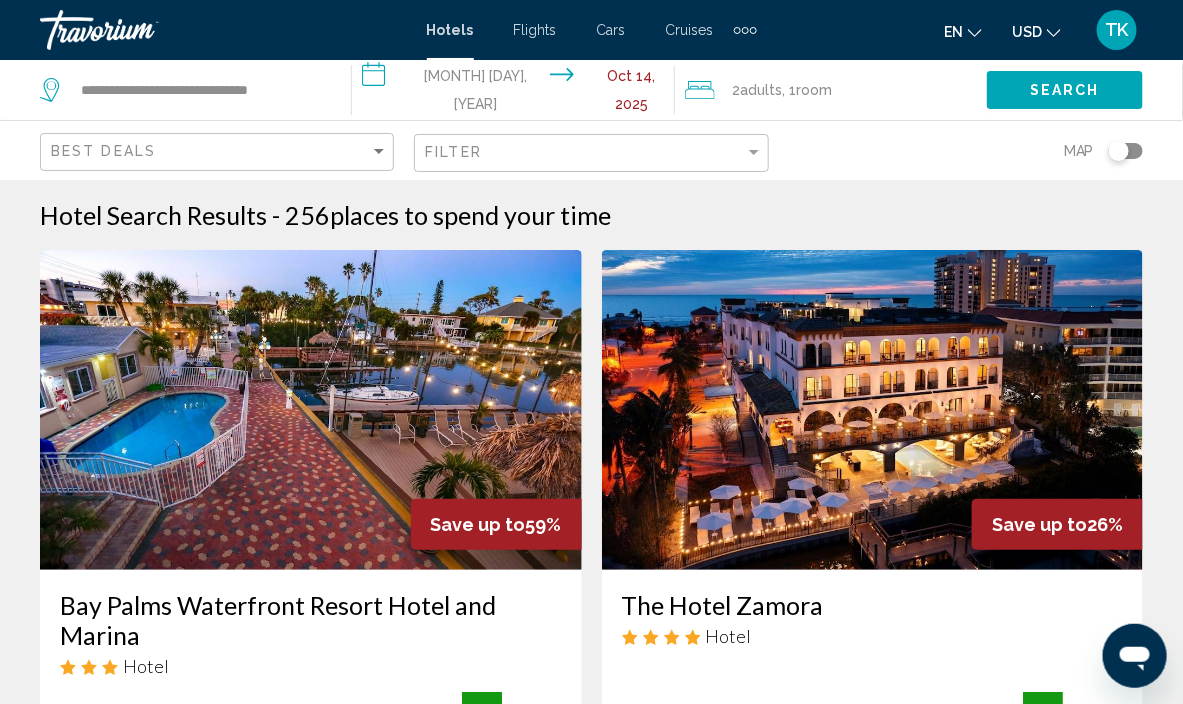 click on "2  Adult Adults , 1  Room rooms" 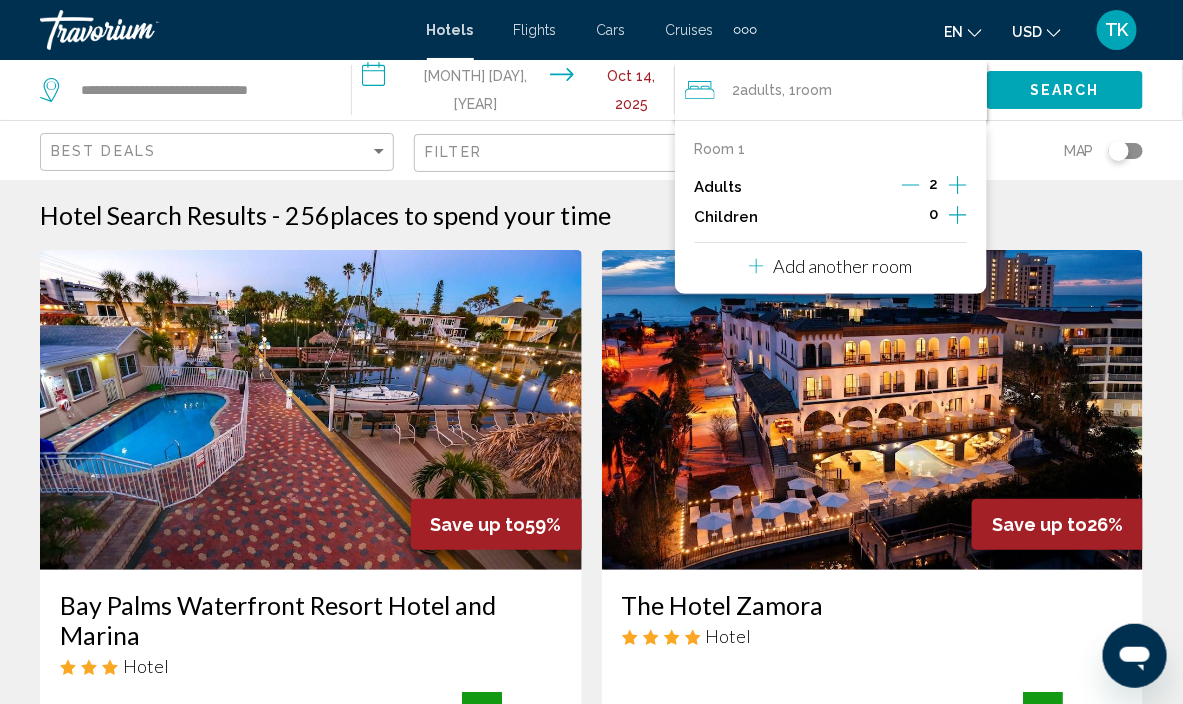 click 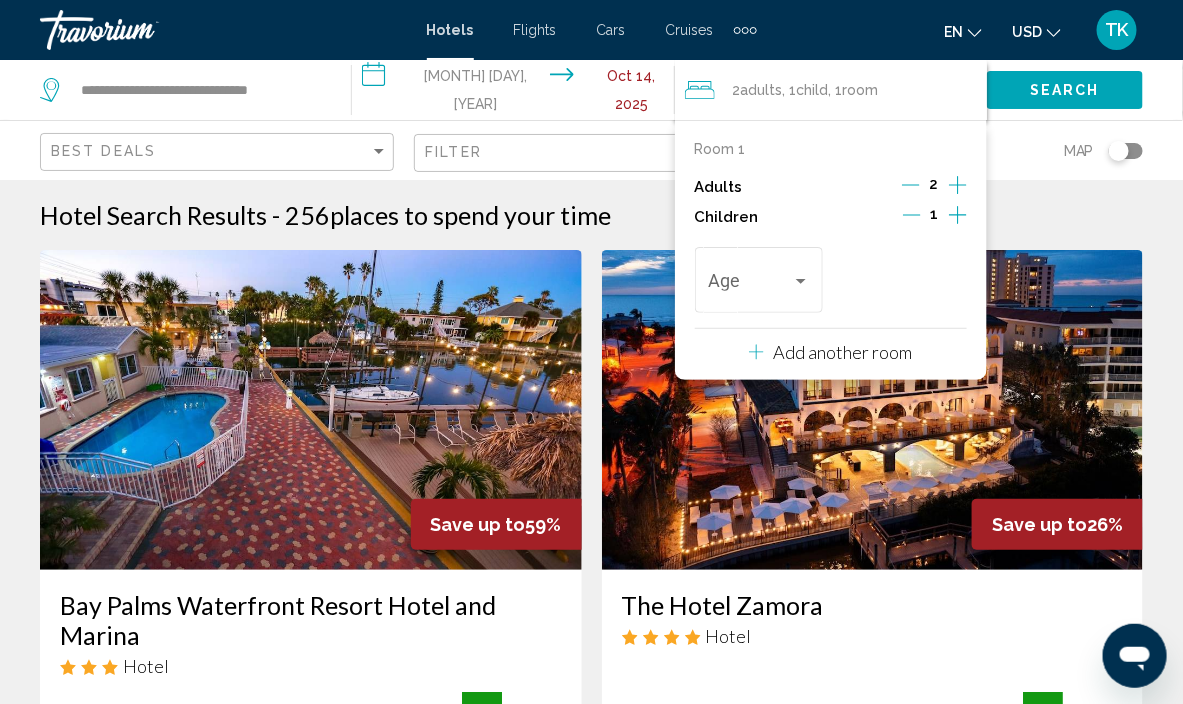 click 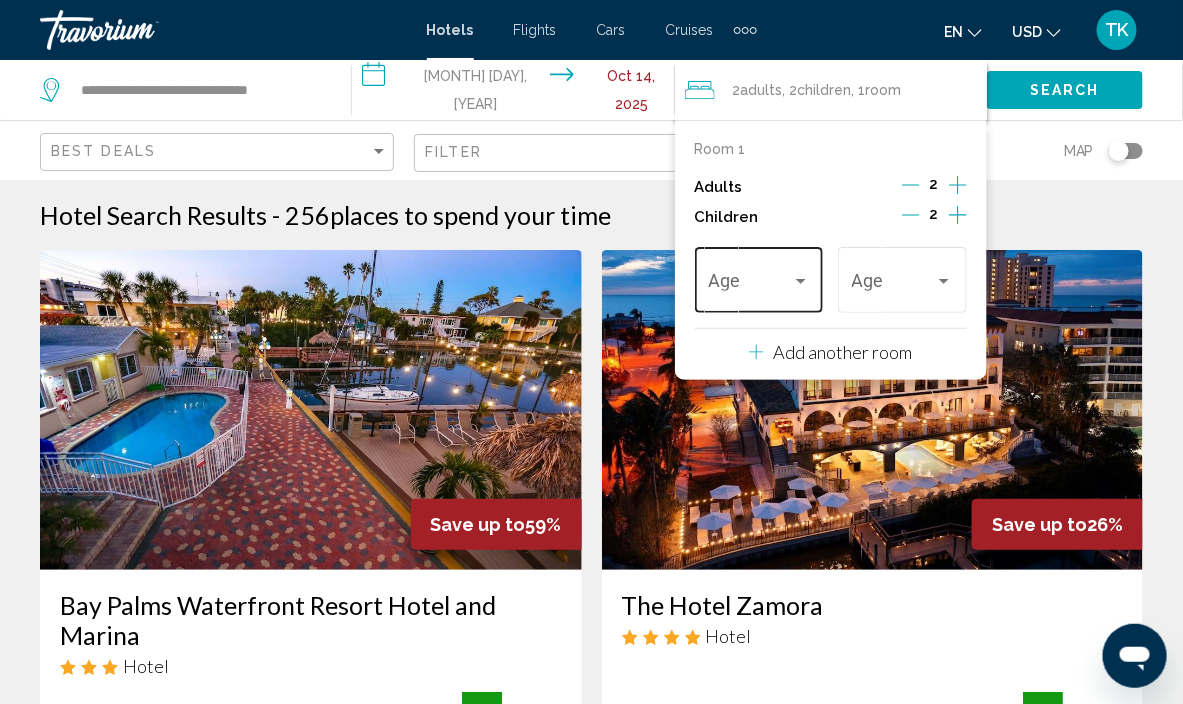 click on "Age" at bounding box center (759, 277) 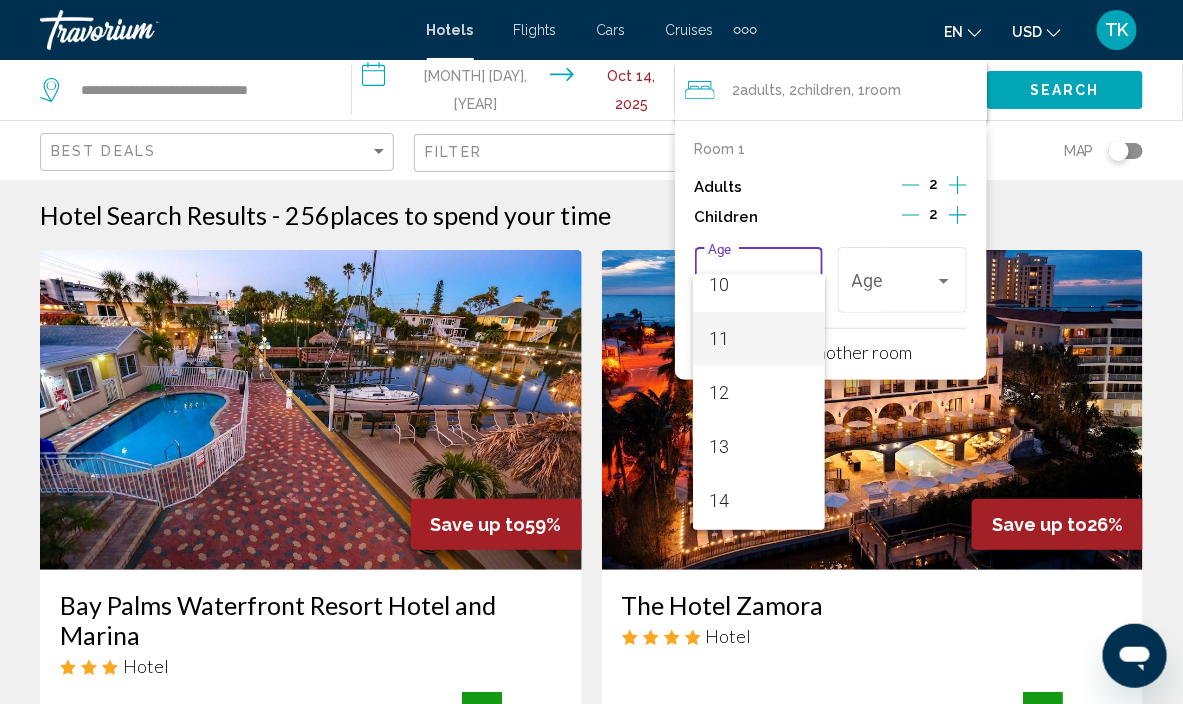 scroll, scrollTop: 558, scrollLeft: 0, axis: vertical 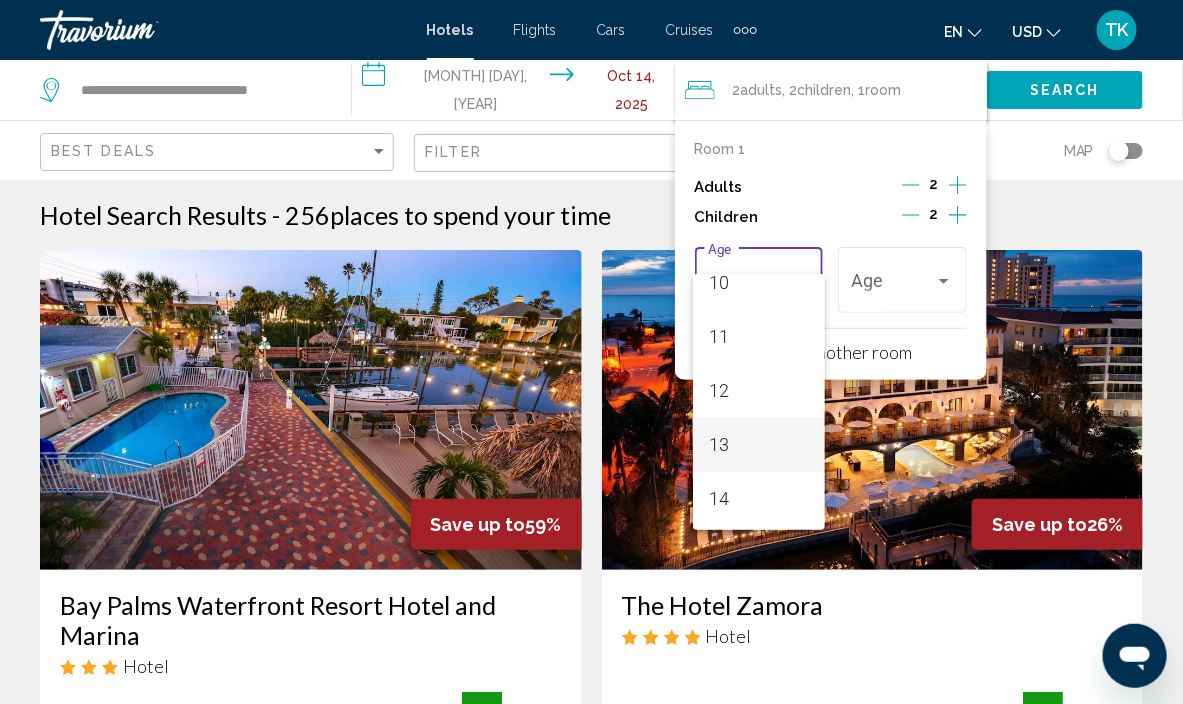 click on "13" at bounding box center (758, 445) 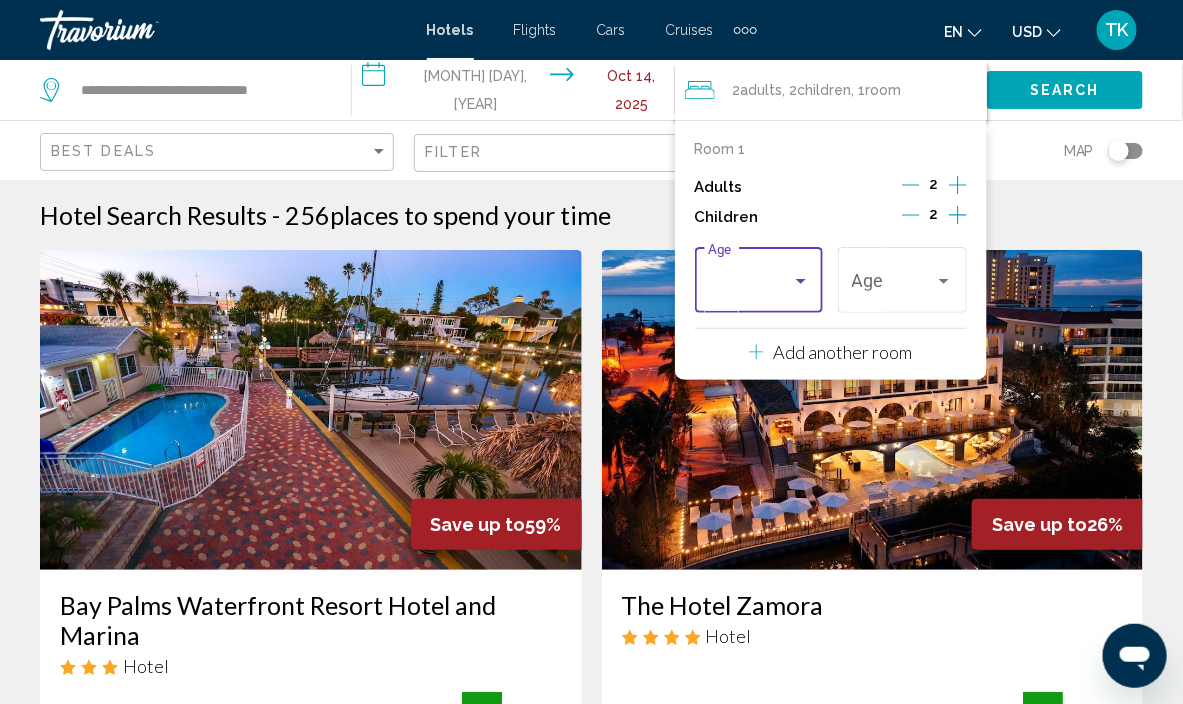 scroll, scrollTop: 557, scrollLeft: 0, axis: vertical 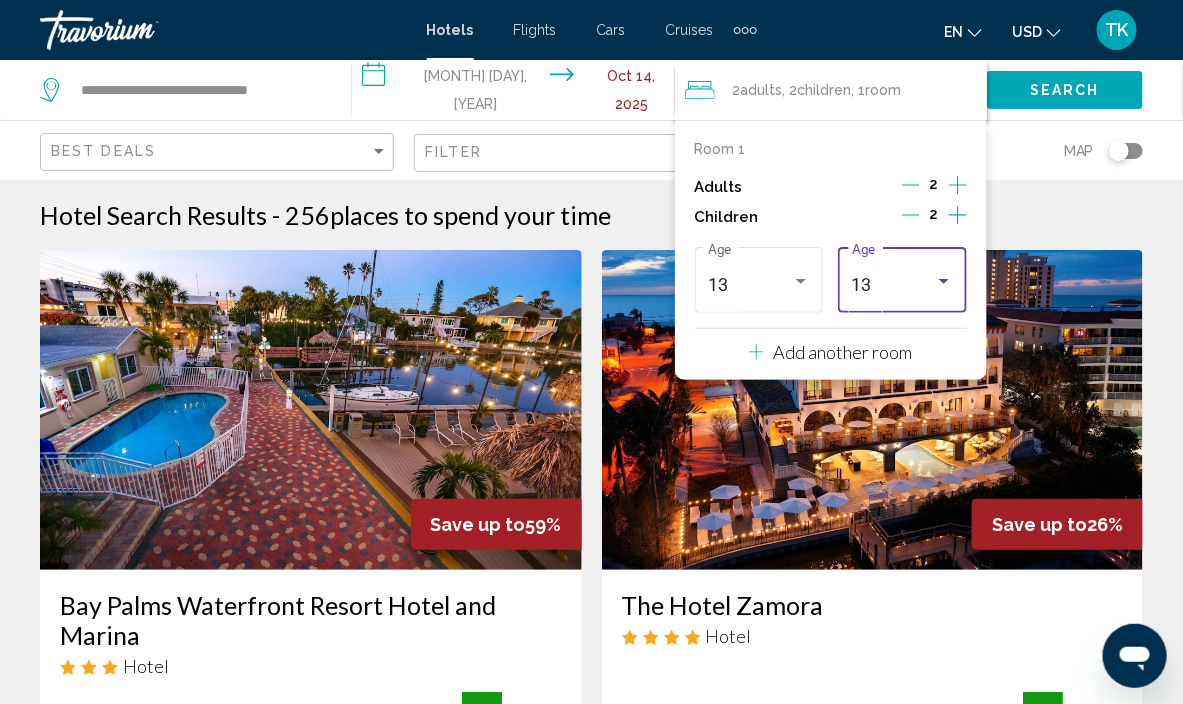 click at bounding box center (944, 281) 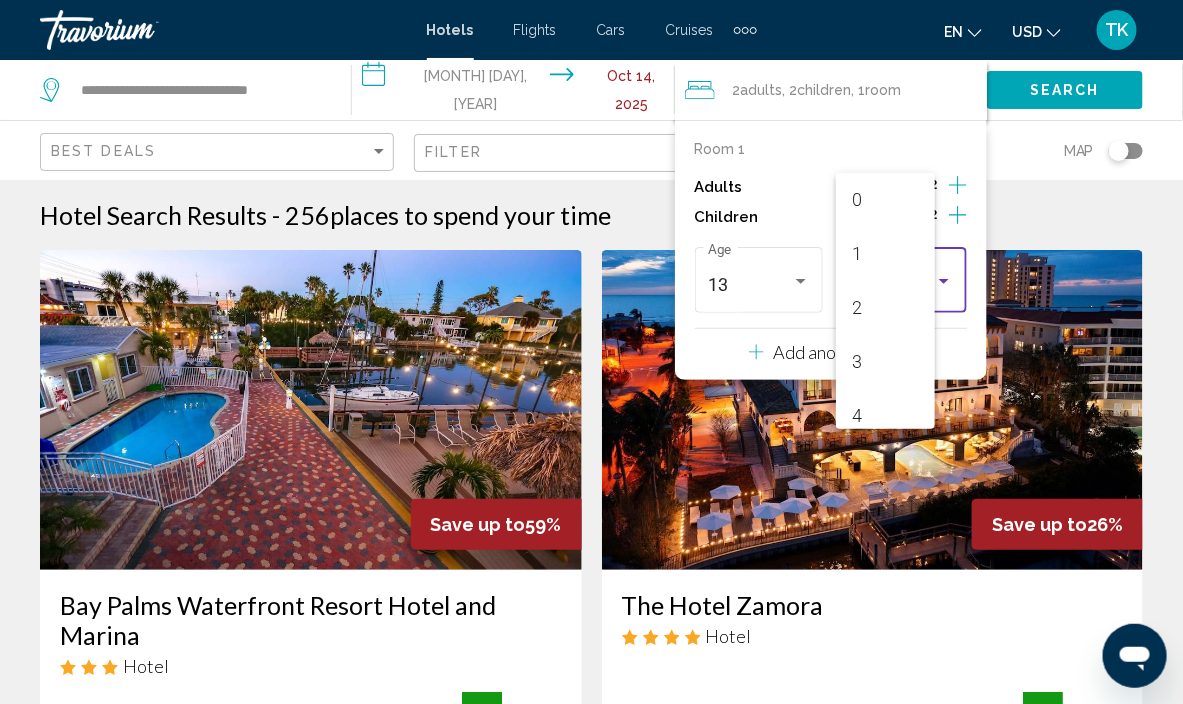 scroll, scrollTop: 600, scrollLeft: 0, axis: vertical 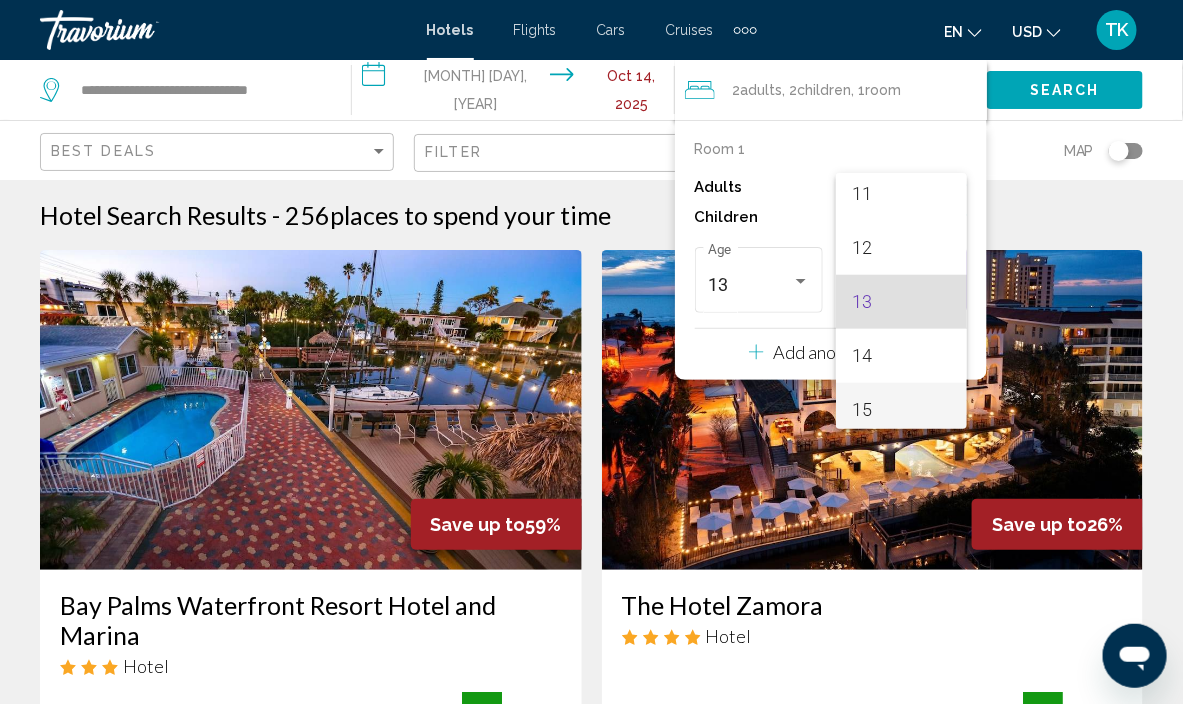 click on "15" at bounding box center [901, 410] 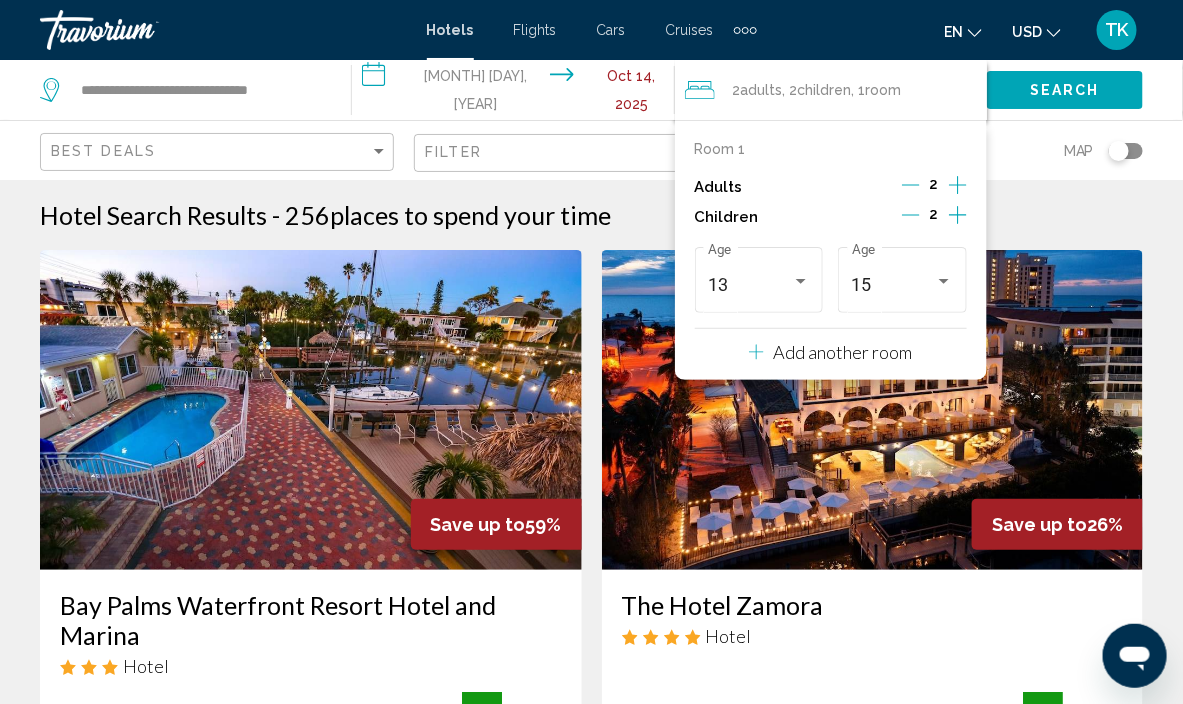 click on "Search" 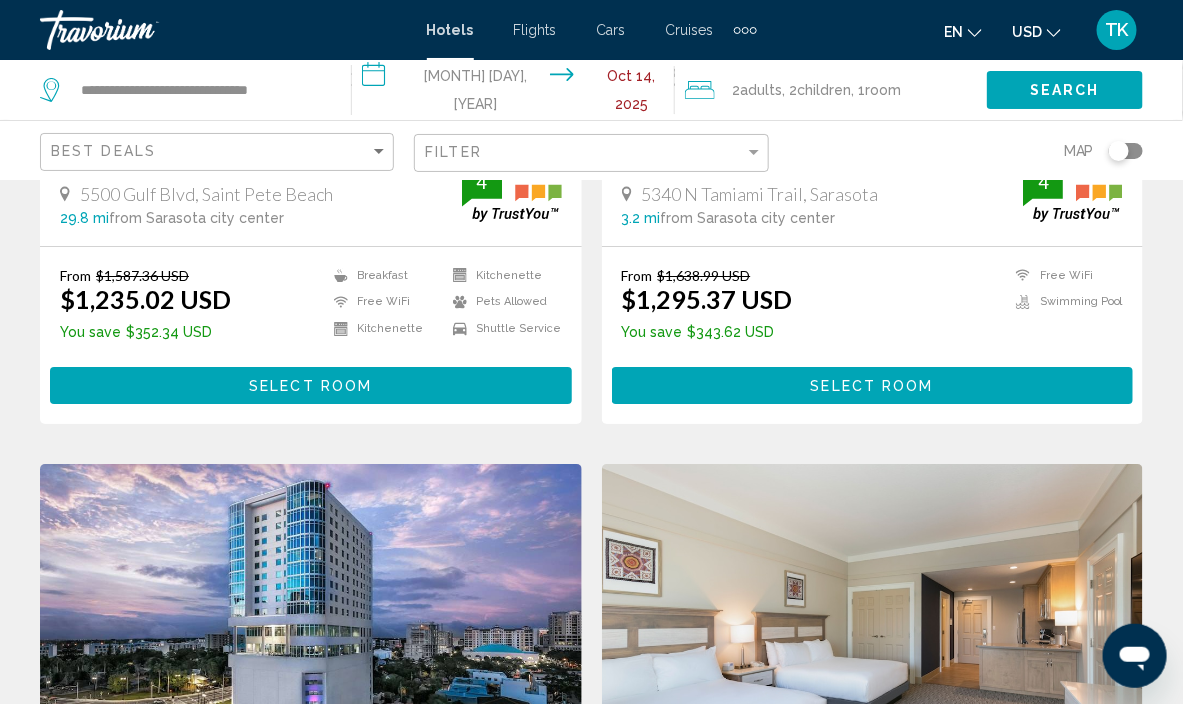 scroll, scrollTop: 1965, scrollLeft: 0, axis: vertical 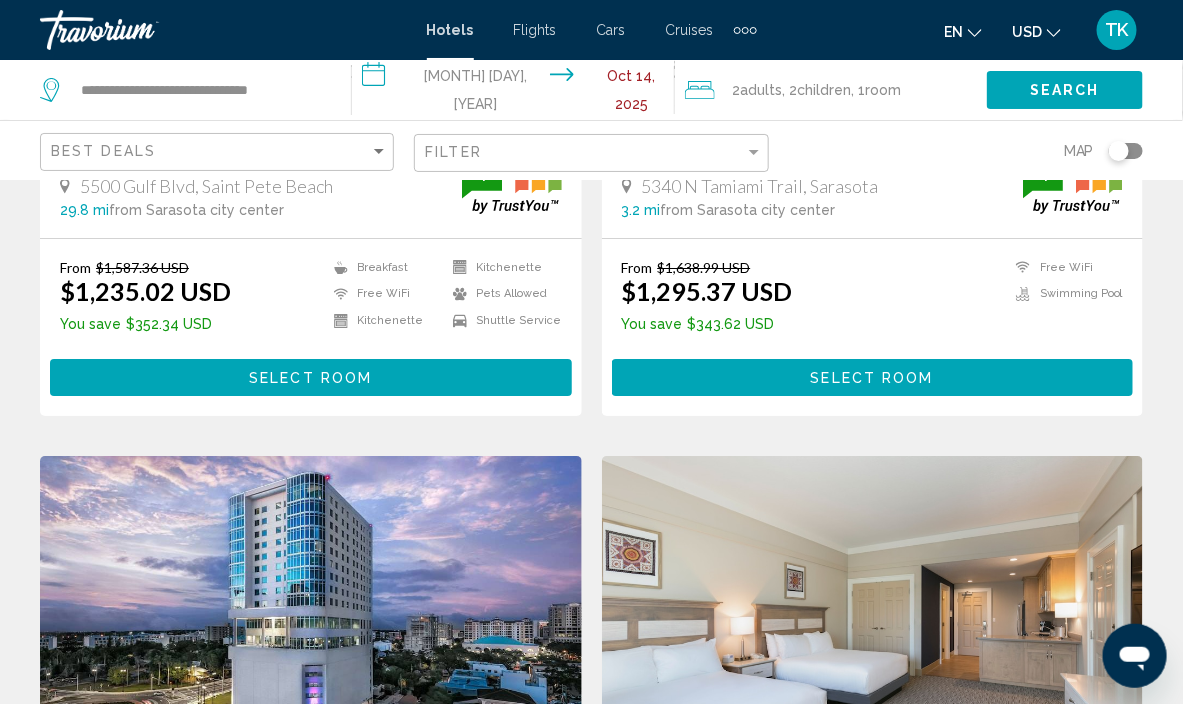 click on "Select Room" at bounding box center [310, 378] 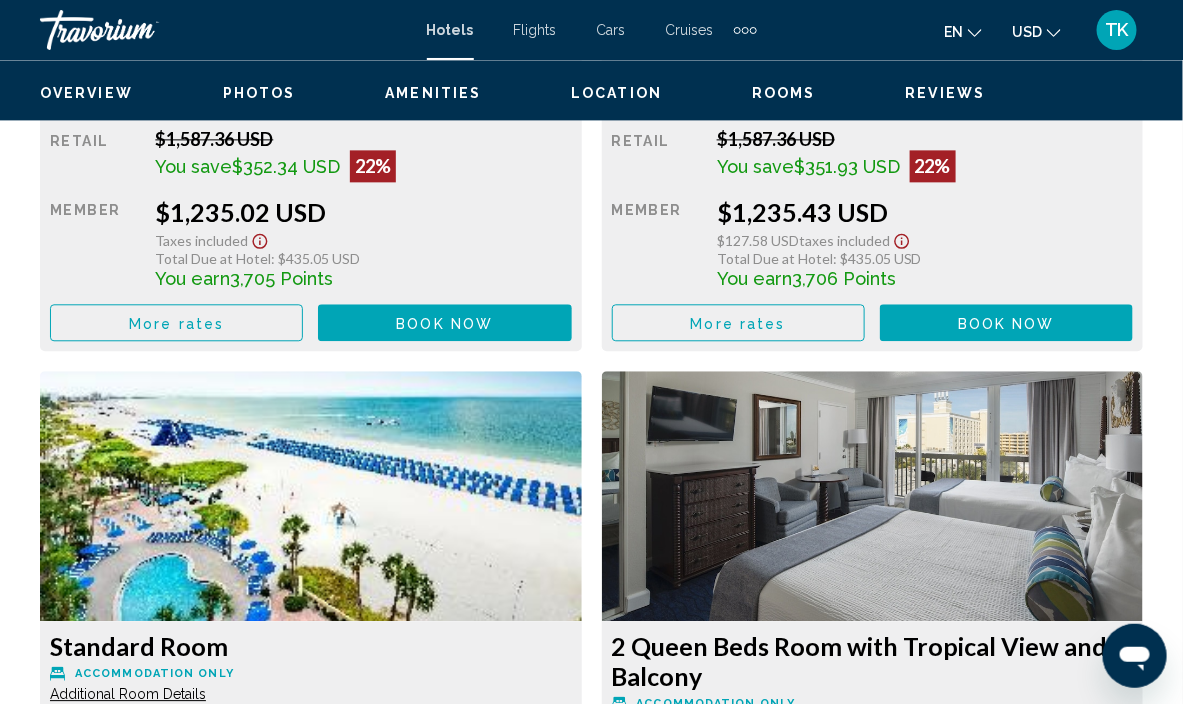 scroll, scrollTop: 3494, scrollLeft: 0, axis: vertical 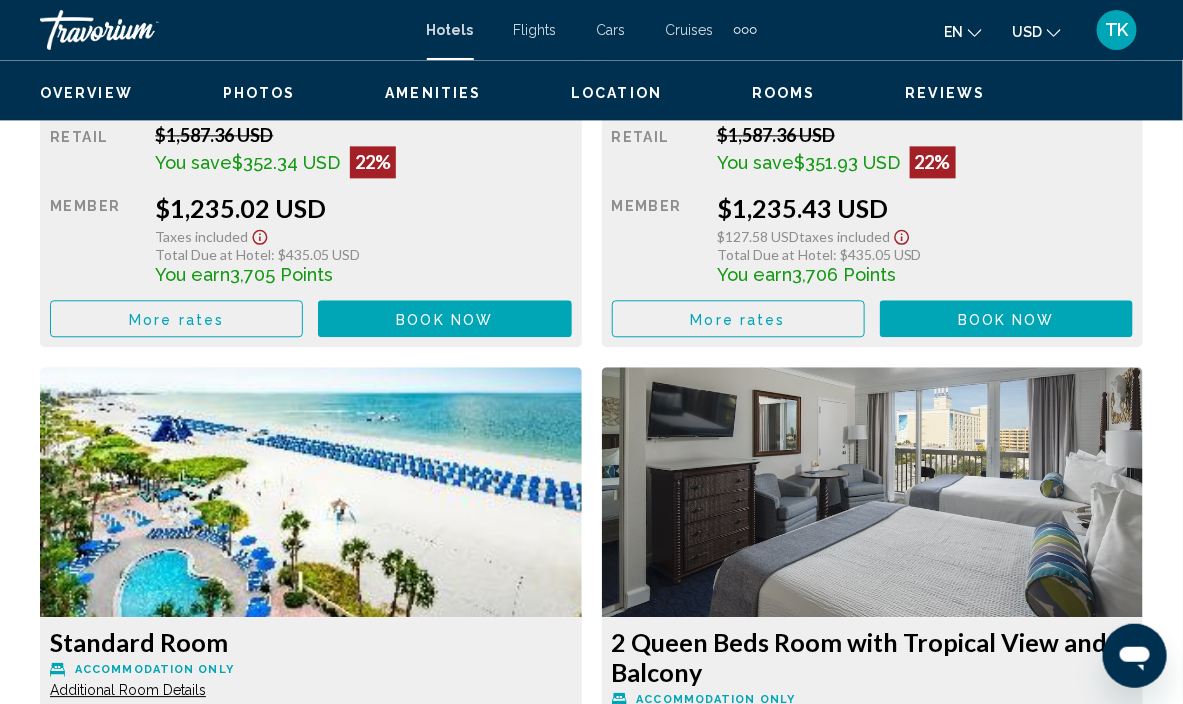 click on "Book now" at bounding box center (444, 319) 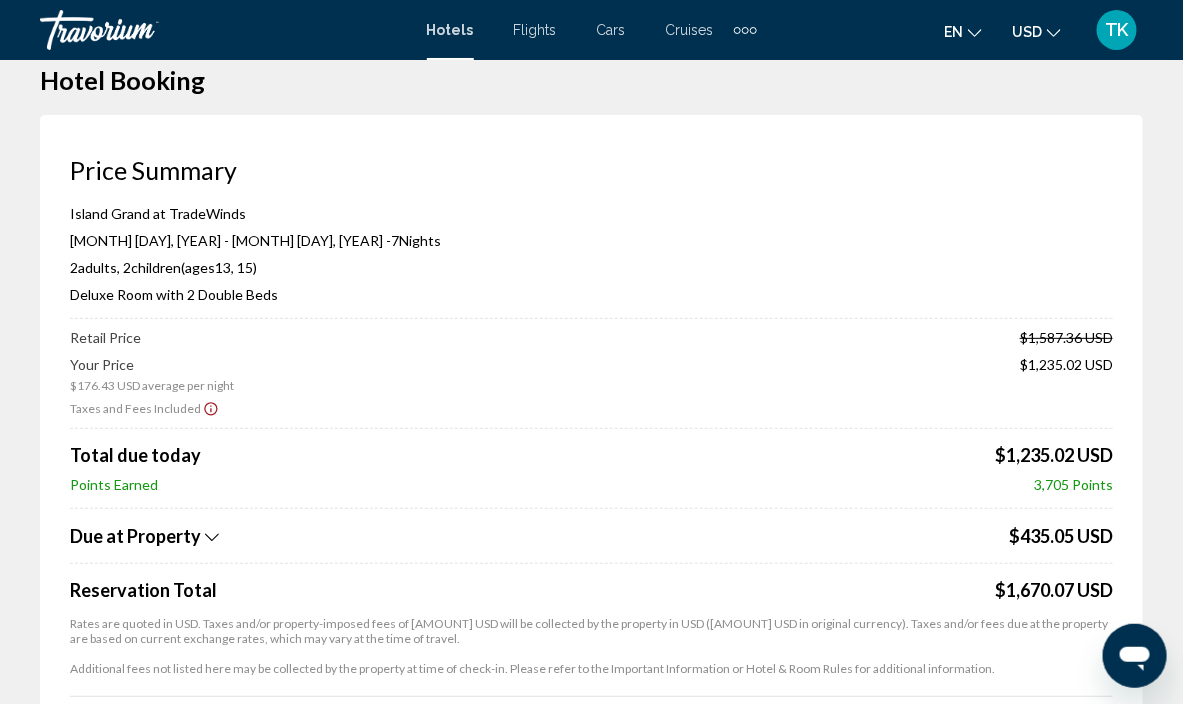 scroll, scrollTop: 0, scrollLeft: 0, axis: both 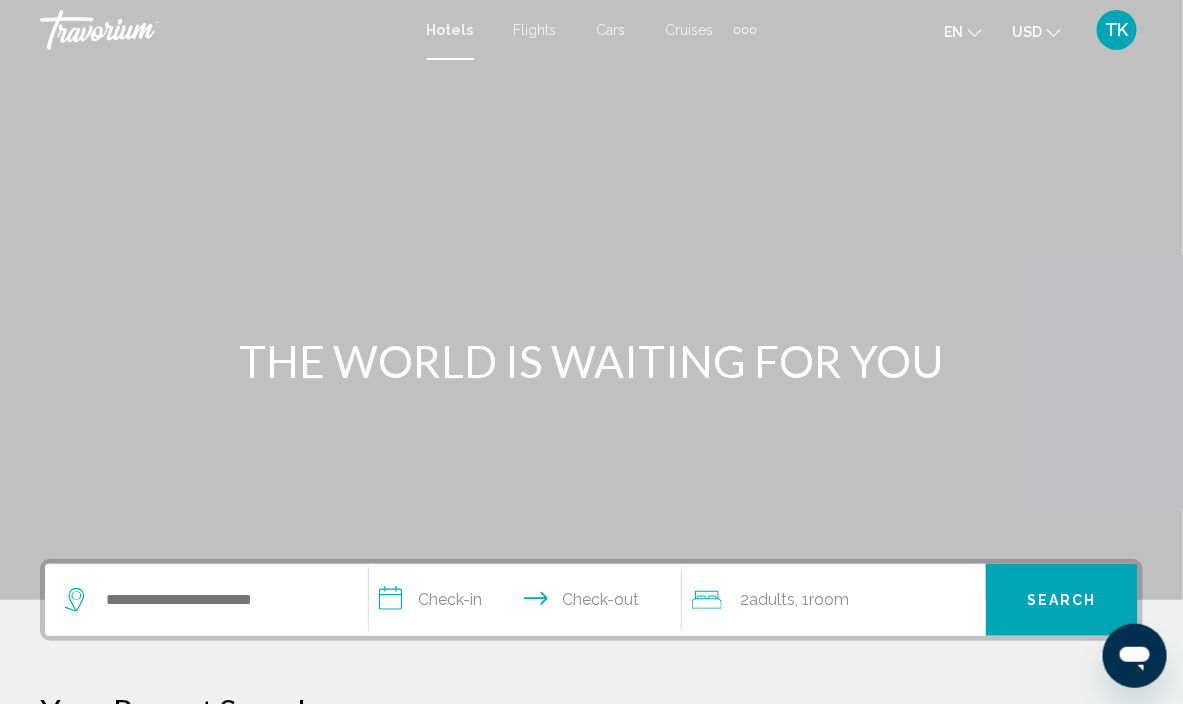 click on "Cars" at bounding box center [611, 30] 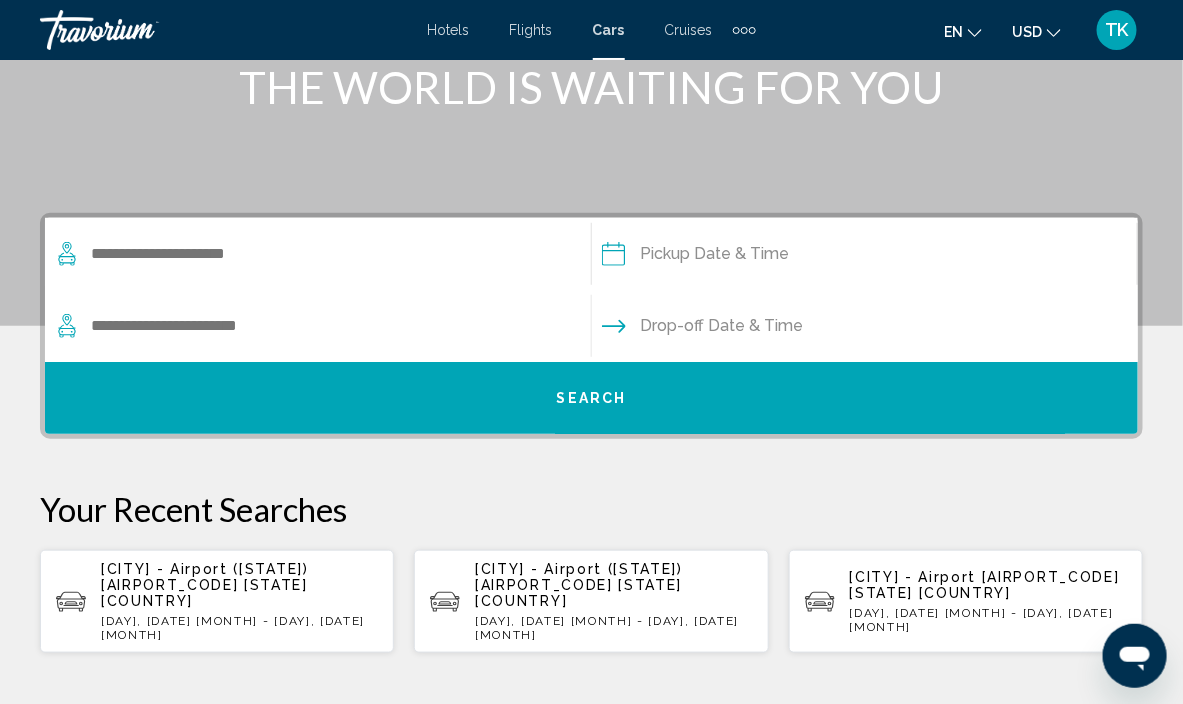 scroll, scrollTop: 282, scrollLeft: 0, axis: vertical 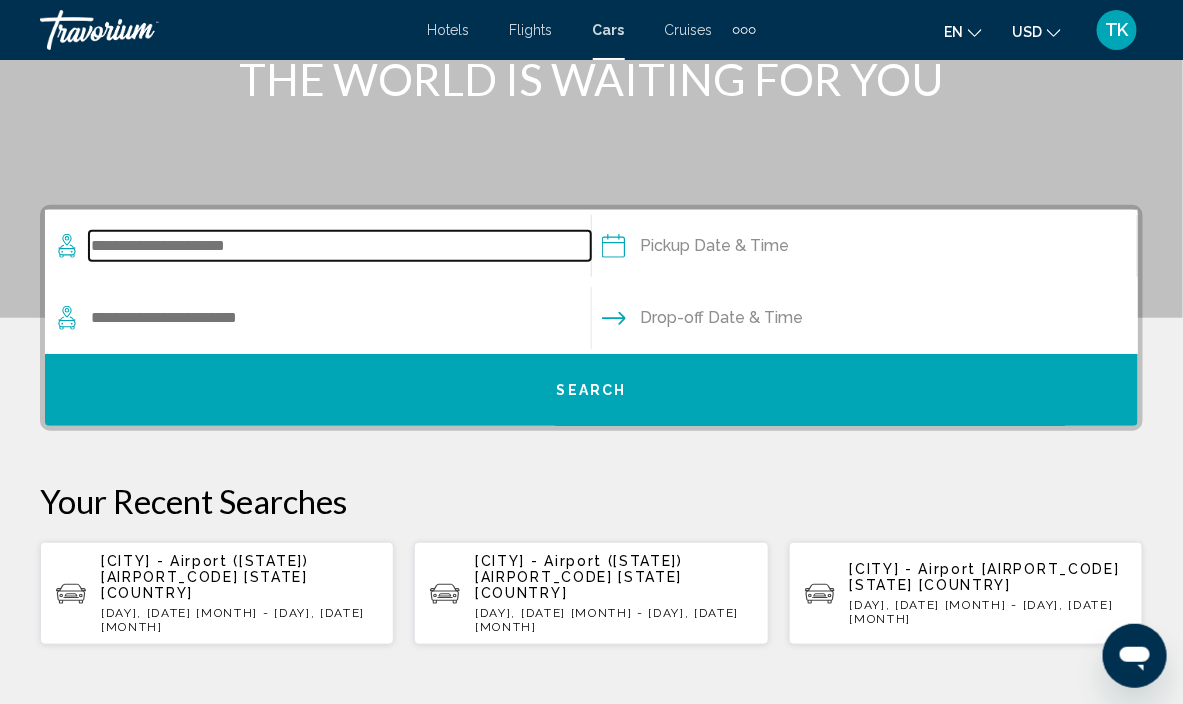 click at bounding box center [340, 246] 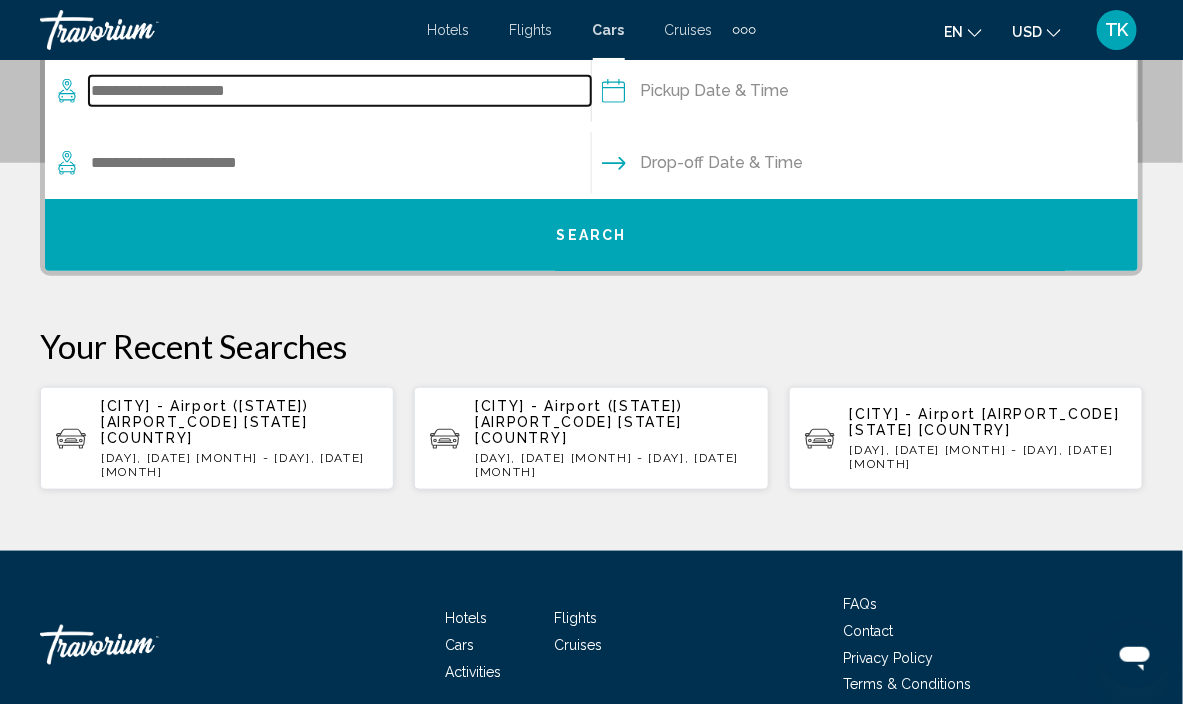 scroll, scrollTop: 447, scrollLeft: 0, axis: vertical 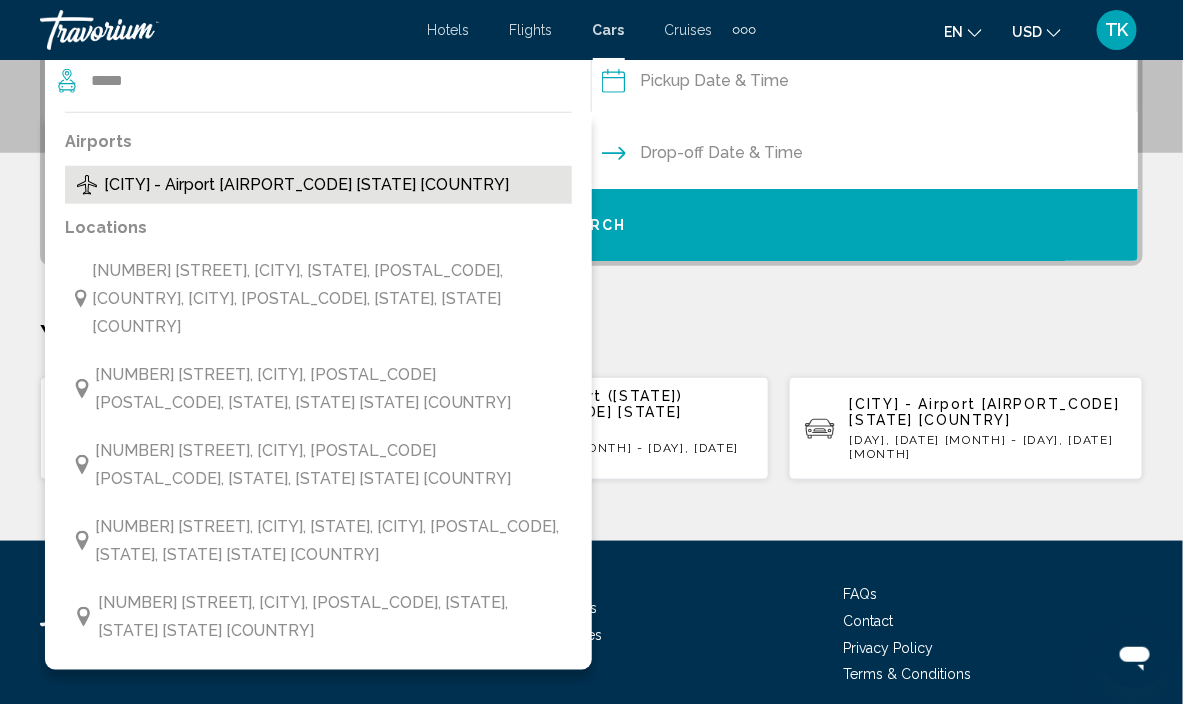 click on "[CITY] - Airport [AIRPORT_CODE] [STATE] [COUNTRY]" at bounding box center (306, 185) 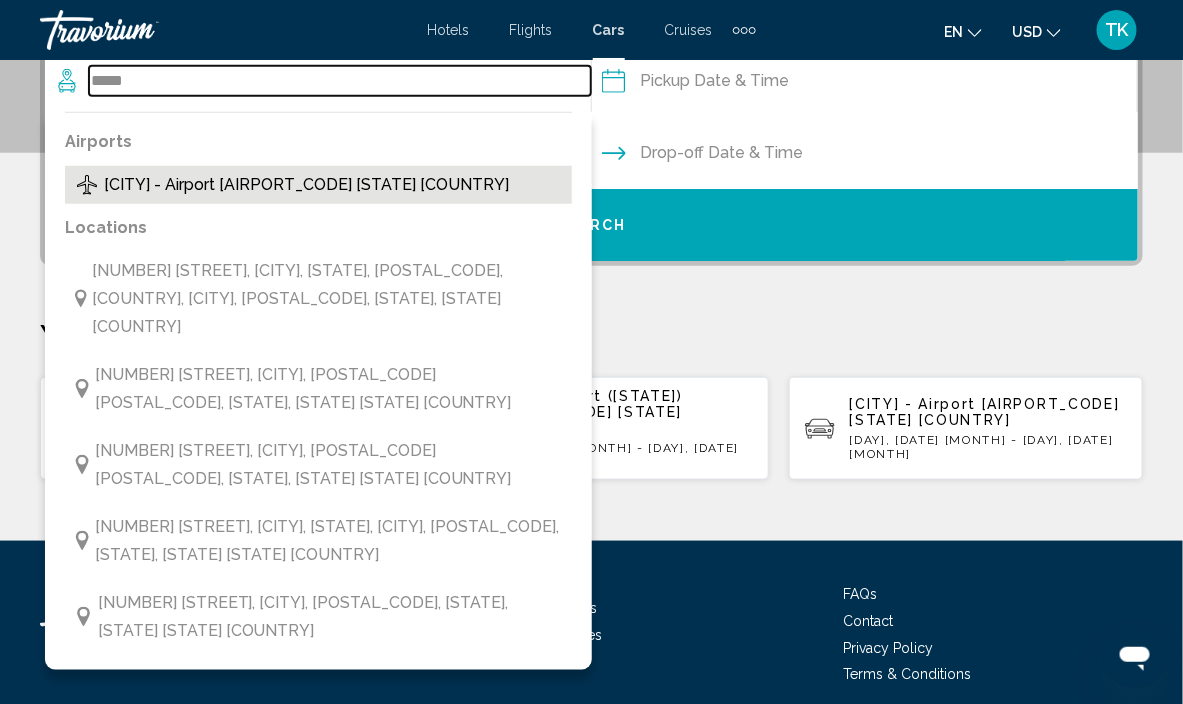 type on "**********" 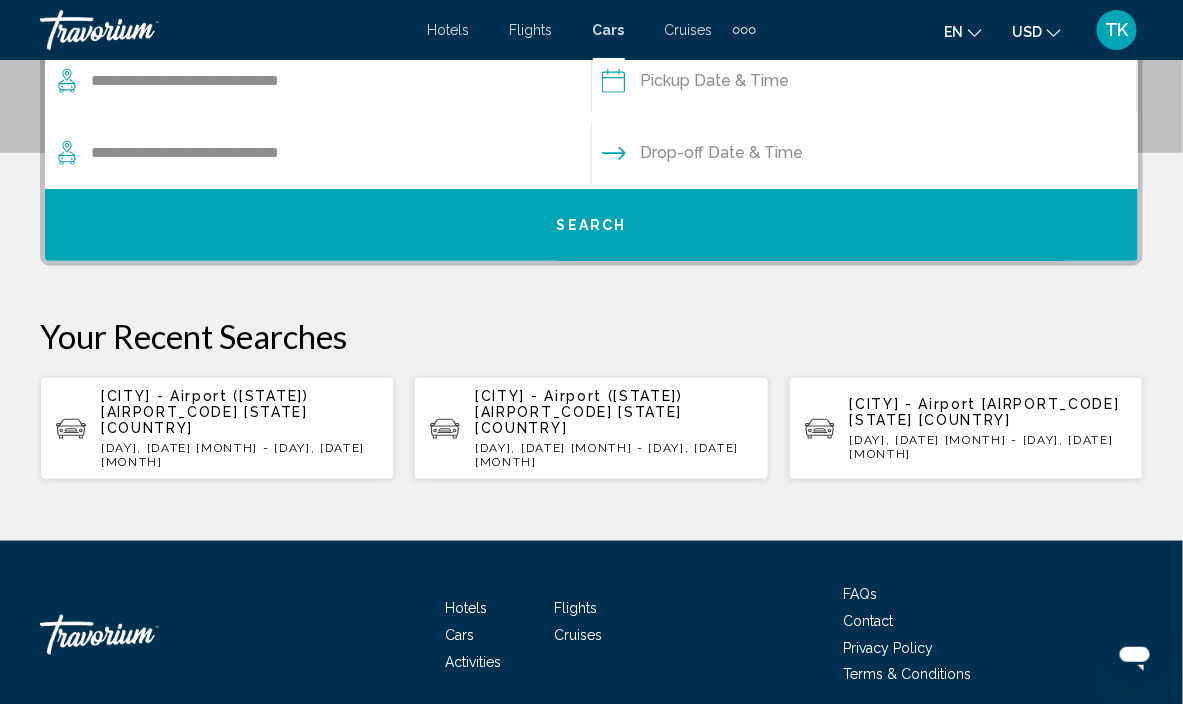 click at bounding box center (864, 84) 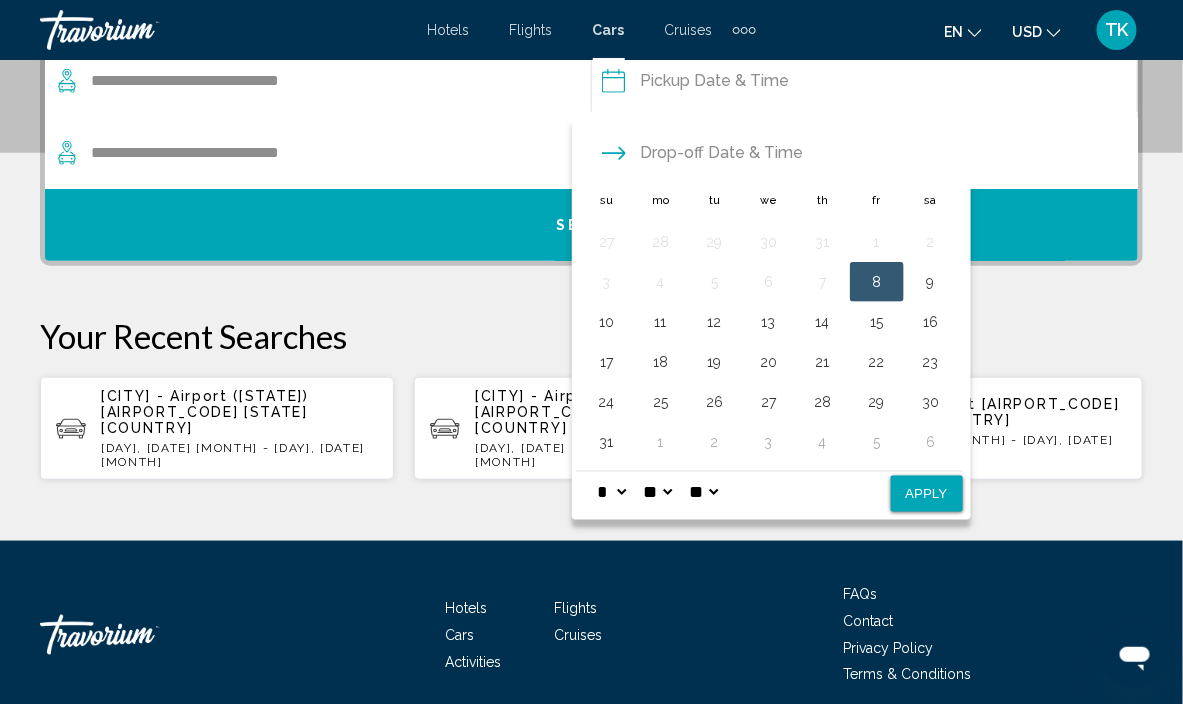 scroll, scrollTop: 447, scrollLeft: 0, axis: vertical 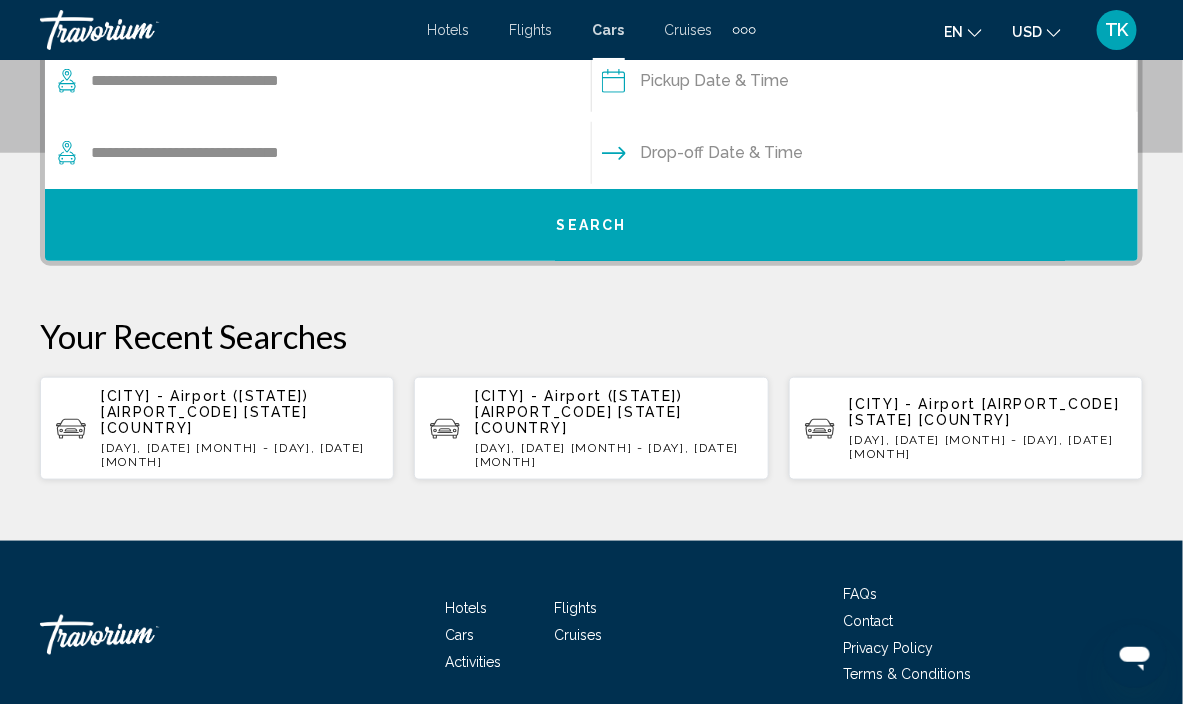 click at bounding box center [864, 84] 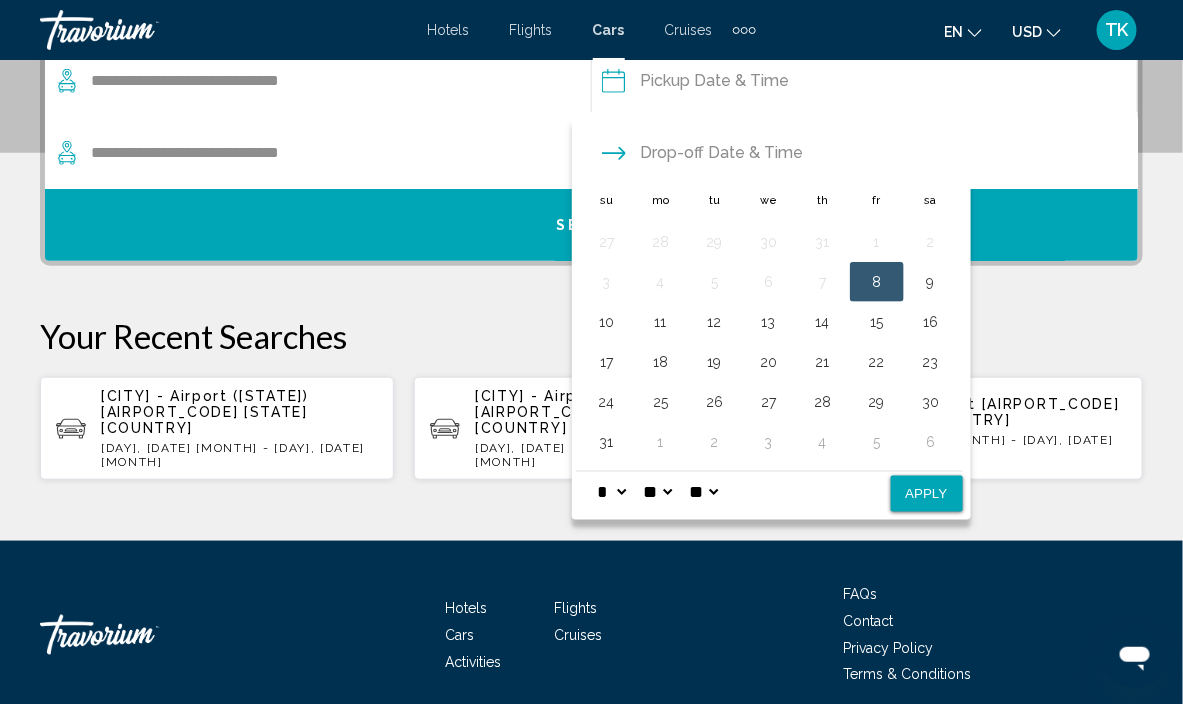 click at bounding box center (864, 84) 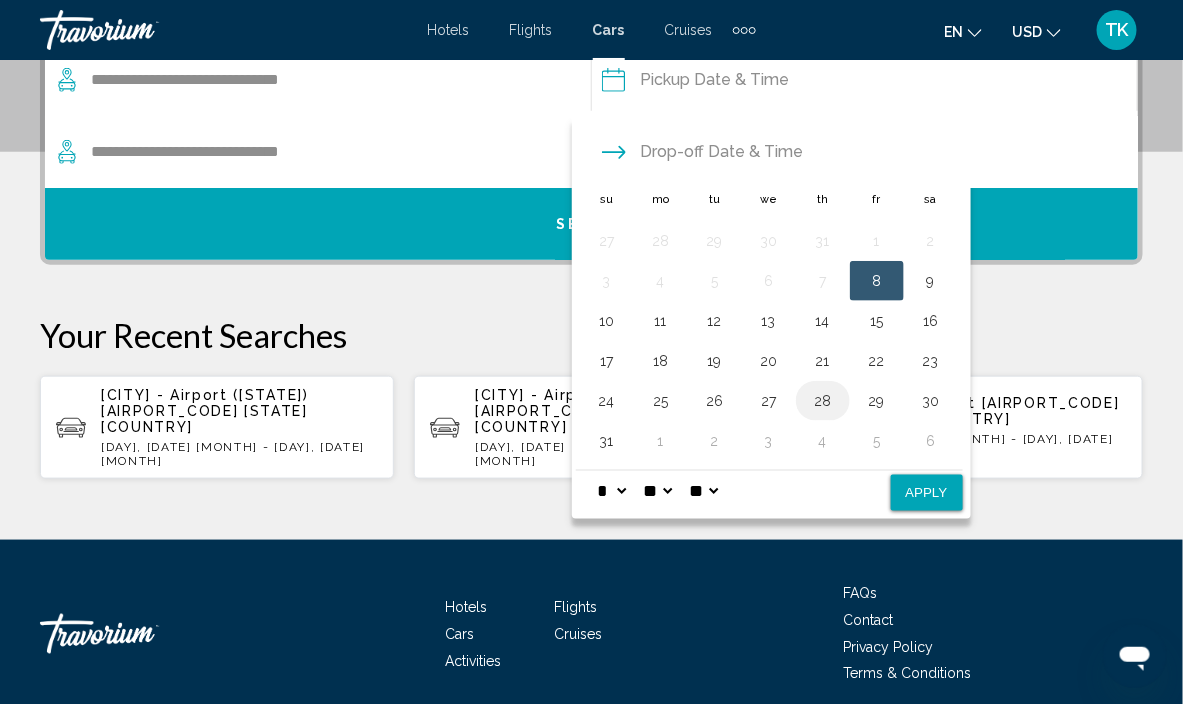 scroll, scrollTop: 447, scrollLeft: 0, axis: vertical 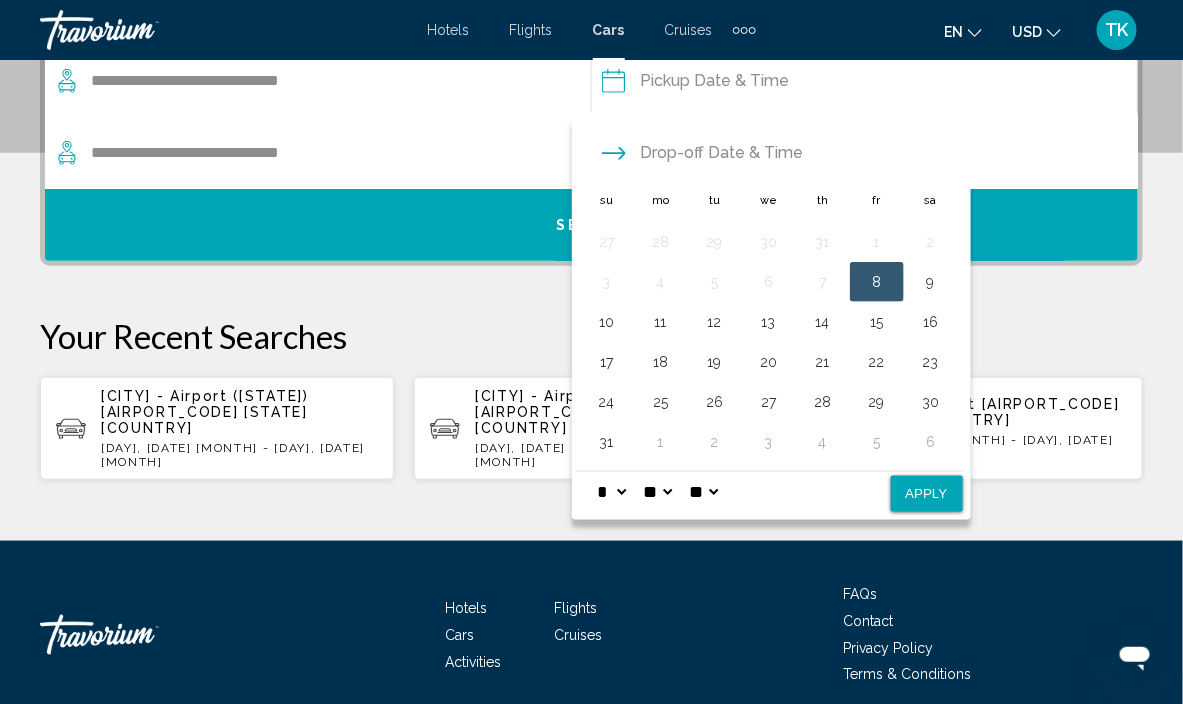 click on "[MONTH]  *** *** *** *** *** *** *** *** *** *** *** ***   [YEAR]  **** **** **** **** **** **** Su Mo Tu We Th Fr Sa 27 28 29 30 31 1 2 3 4 5 6 7 8 9 10 11 12 13 14 15 16 17 18 19 20 21 22 23 24 25 26 27 28 29 30 31 1 2 3 4 5 6 * * * * * * * * * ** ** ** ** ** **  Apply" at bounding box center (771, 318) 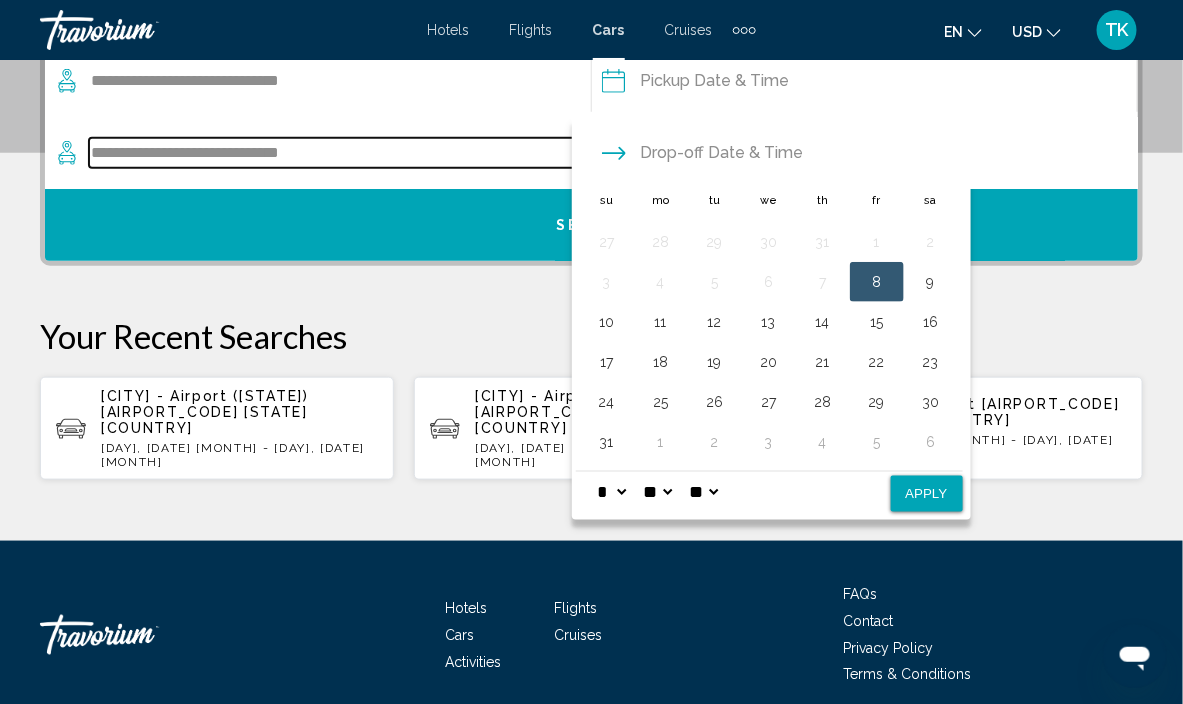 click on "**********" at bounding box center (340, 153) 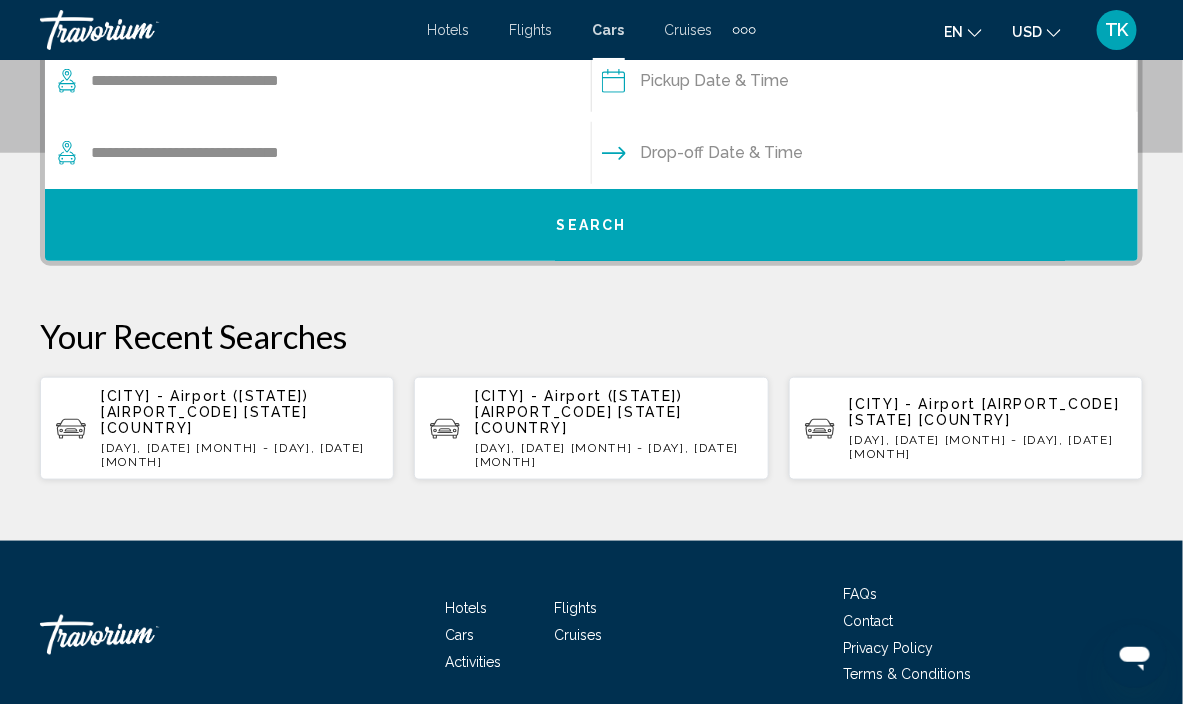 click on "Drop-off Date & Time" at bounding box center [722, 153] 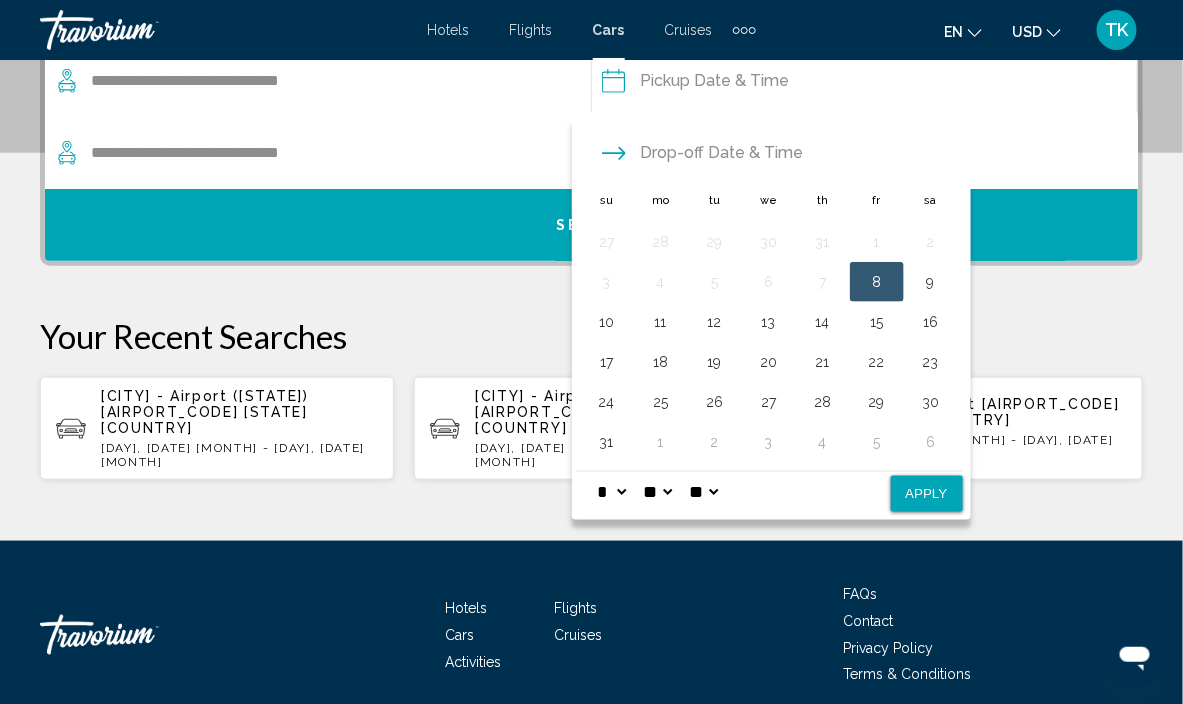 type 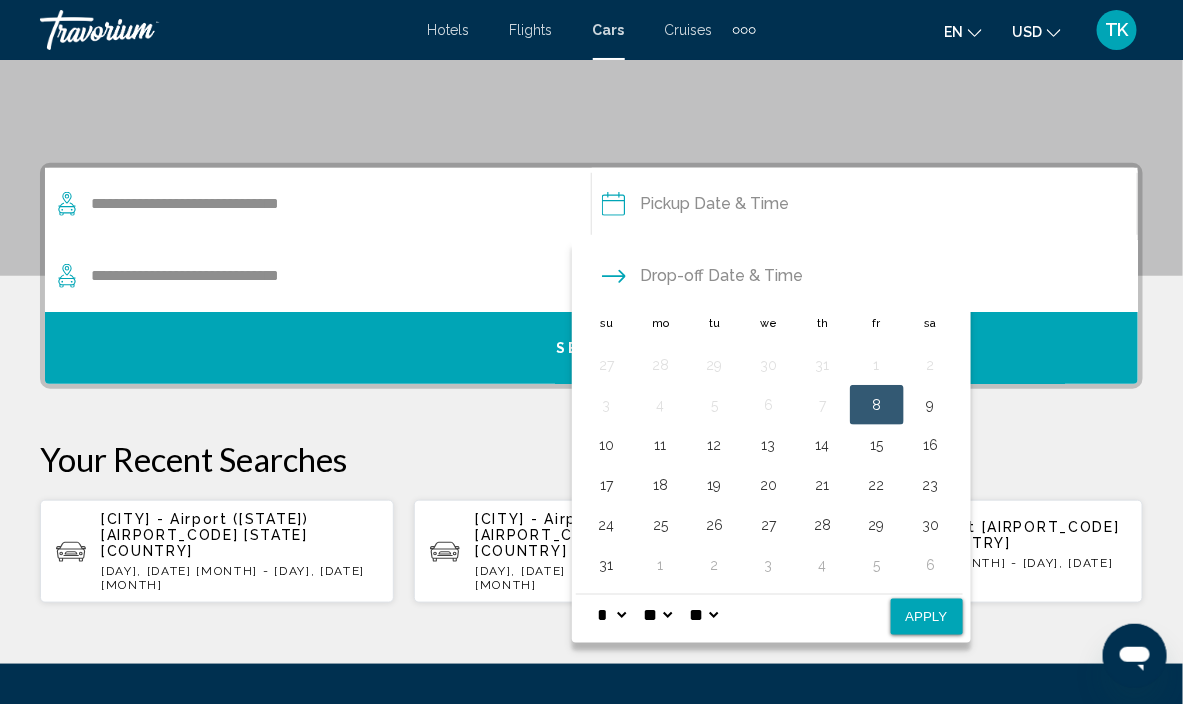 scroll, scrollTop: 324, scrollLeft: 0, axis: vertical 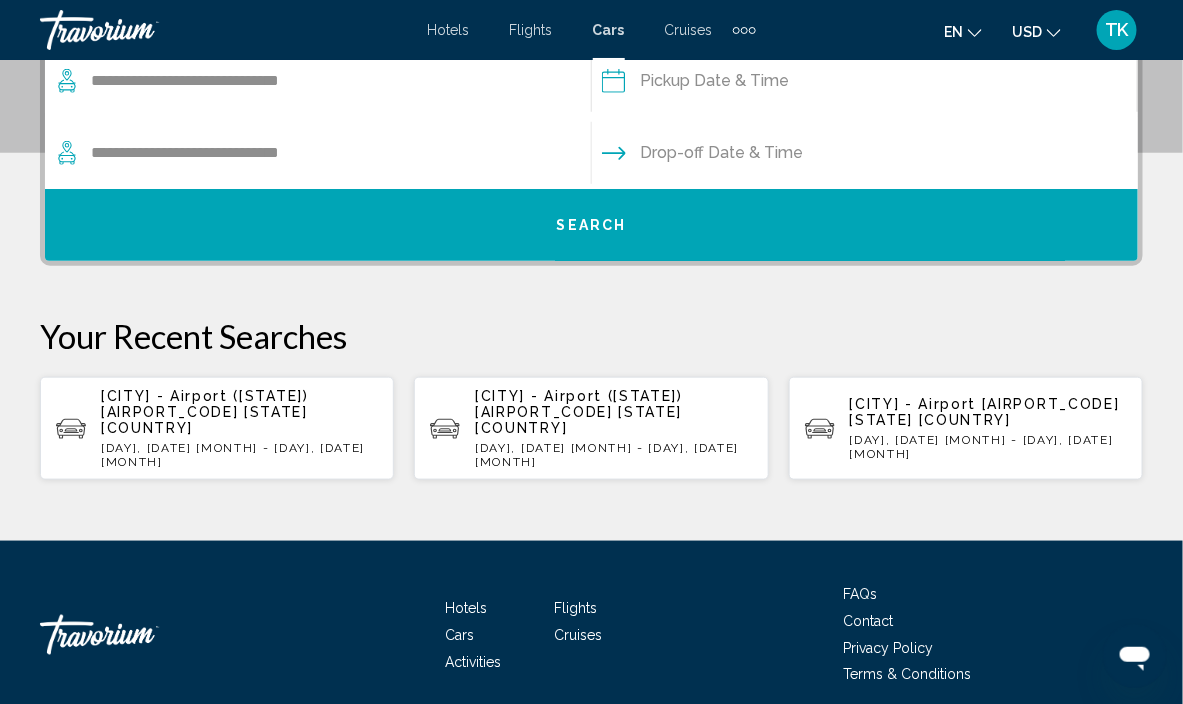 click at bounding box center [864, 84] 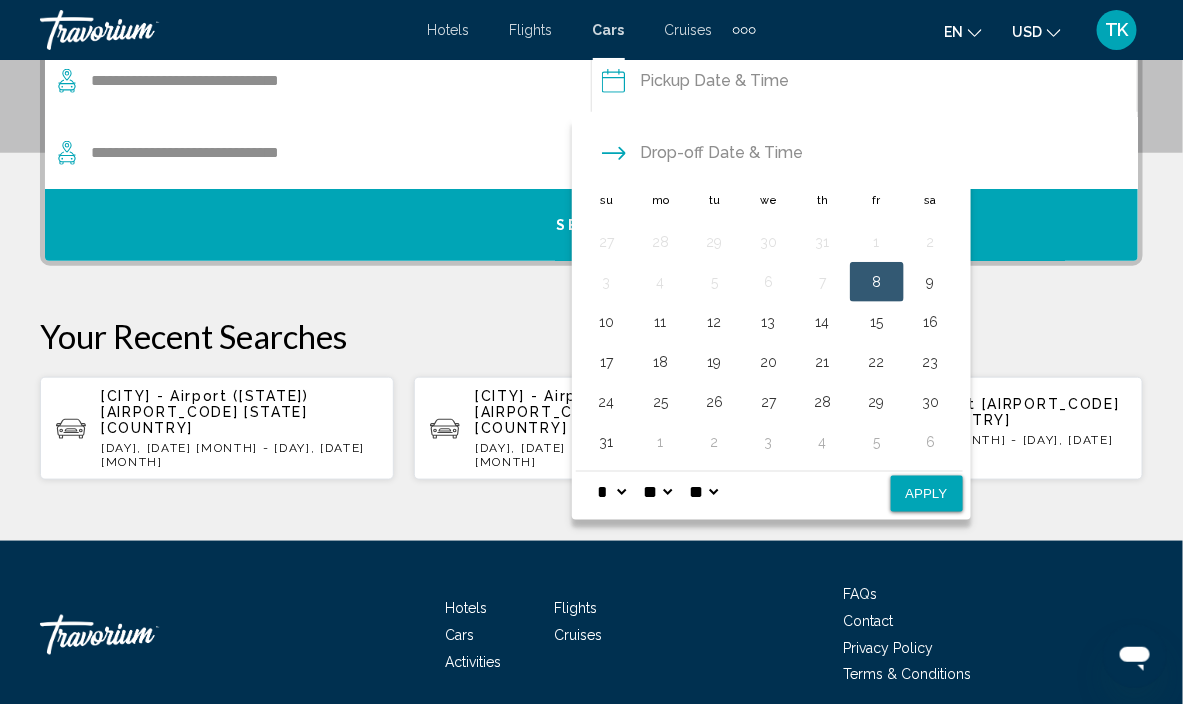 click 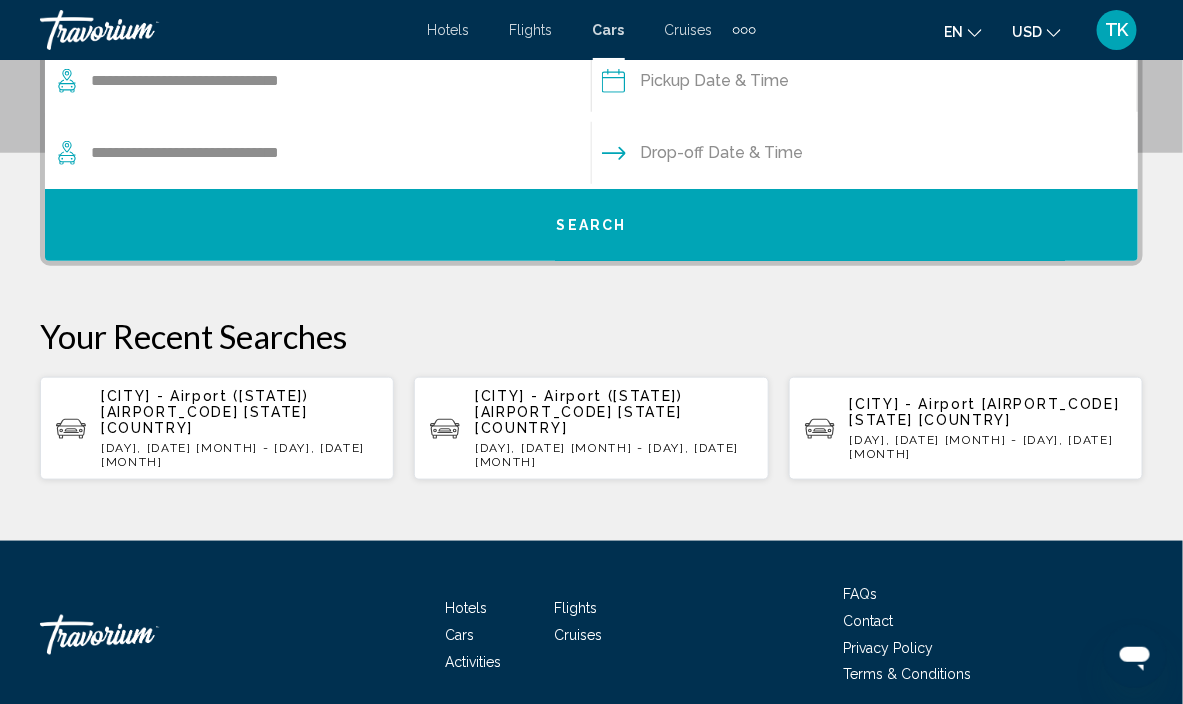 click at bounding box center (864, 84) 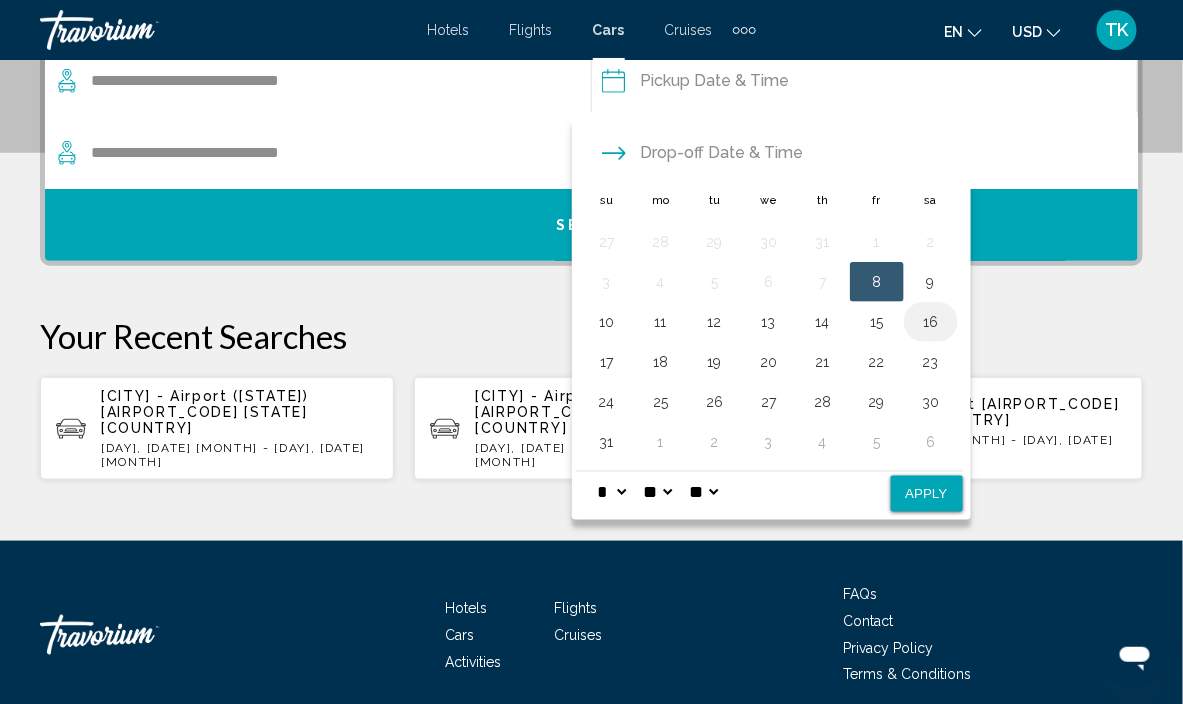 drag, startPoint x: 1127, startPoint y: 122, endPoint x: 947, endPoint y: 362, distance: 300 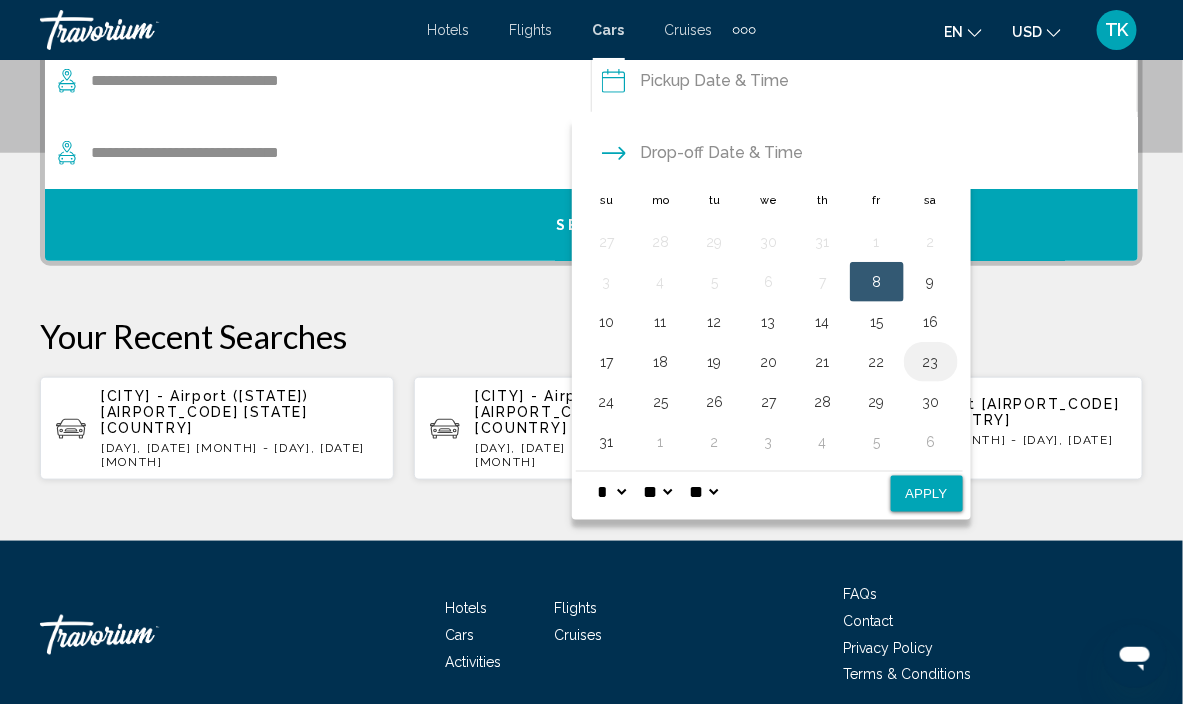 click on "23" at bounding box center [931, 362] 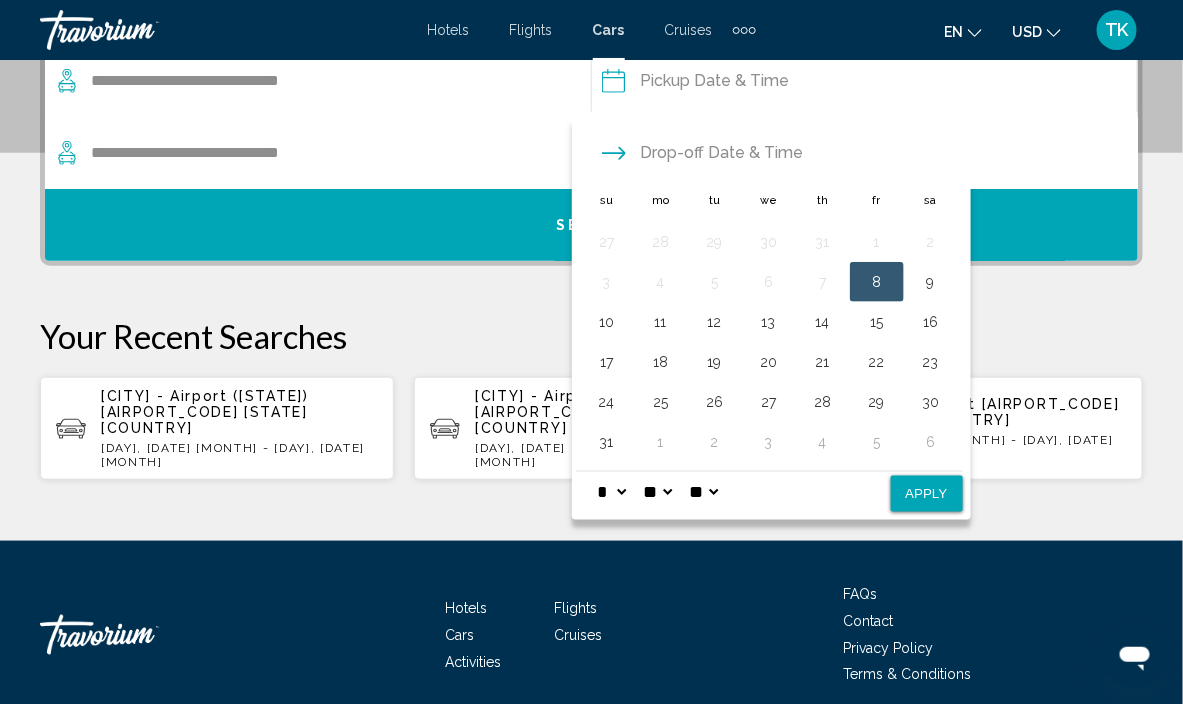 click on "Apply" at bounding box center (927, 494) 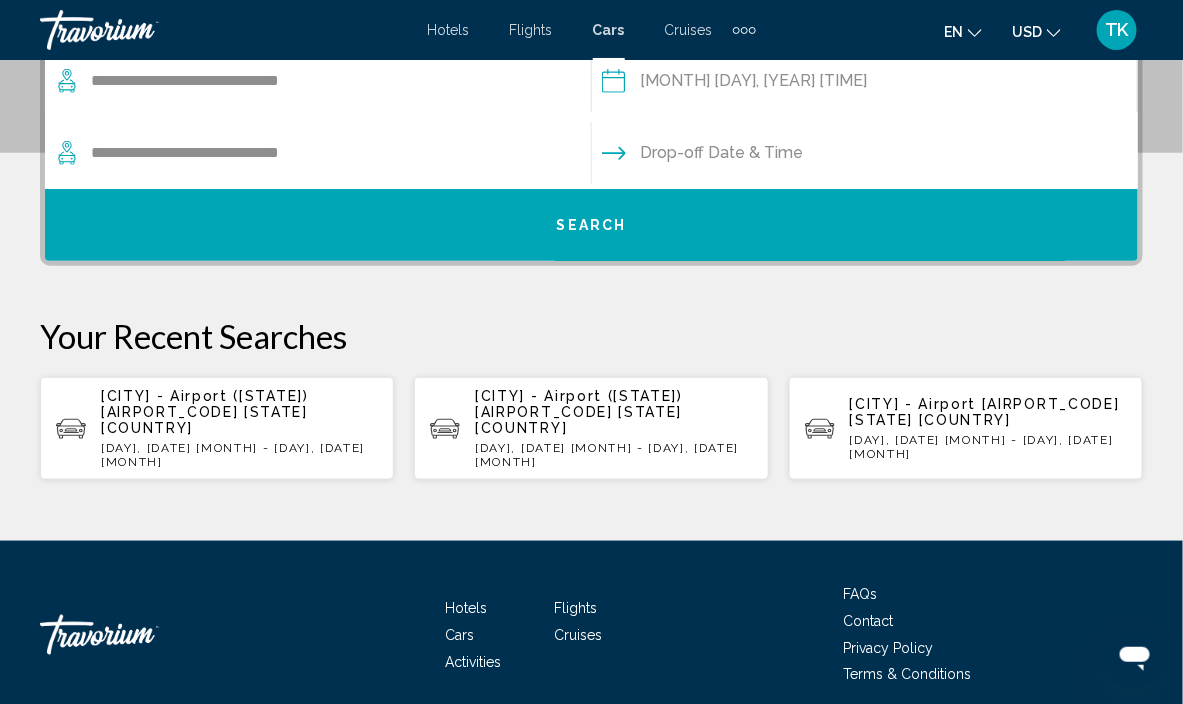 click on "**********" at bounding box center [864, 84] 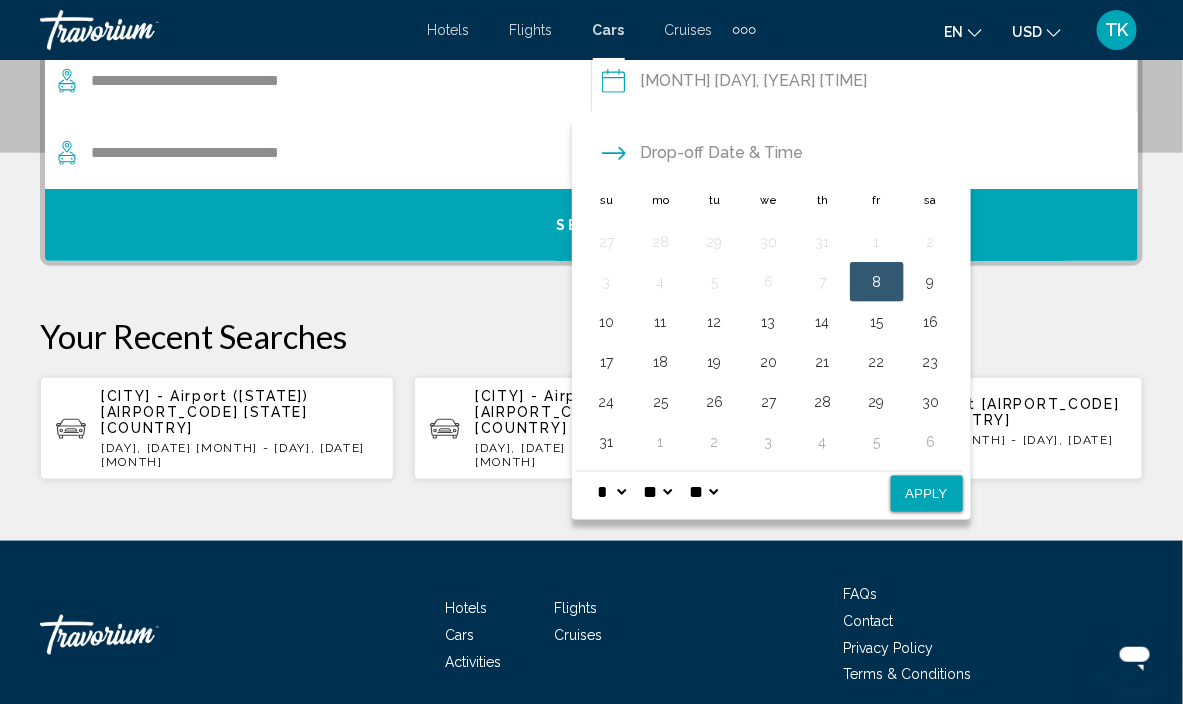 click at bounding box center [864, 156] 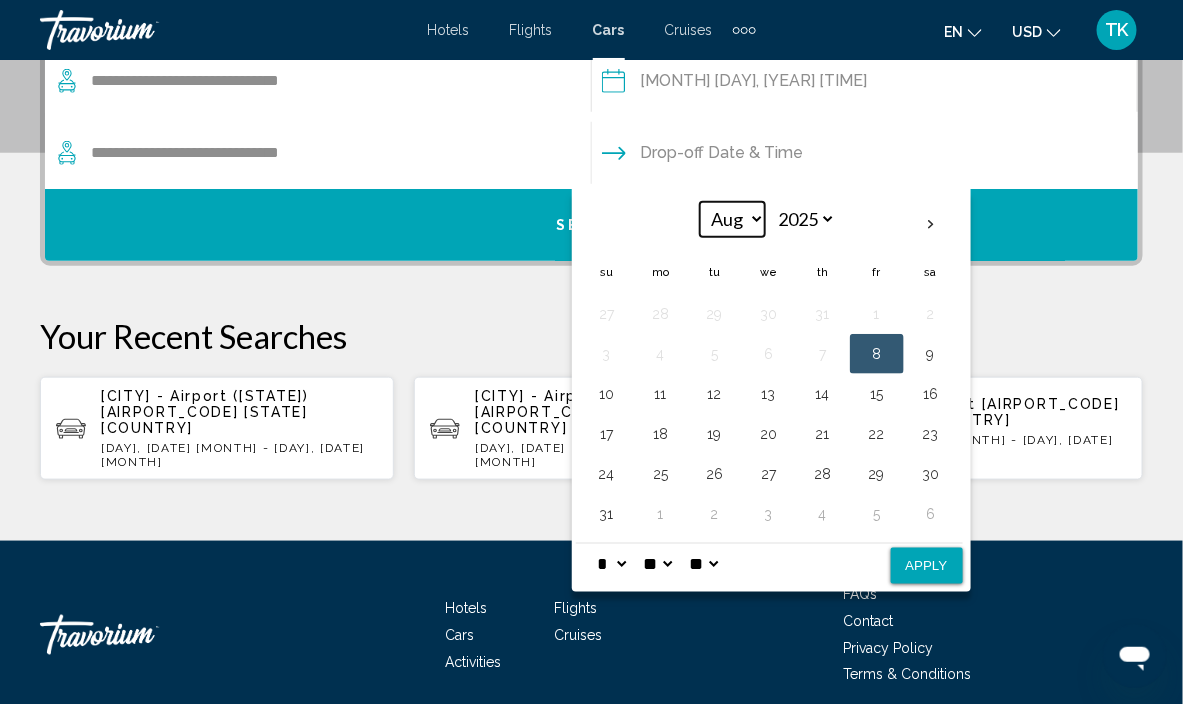 select on "*" 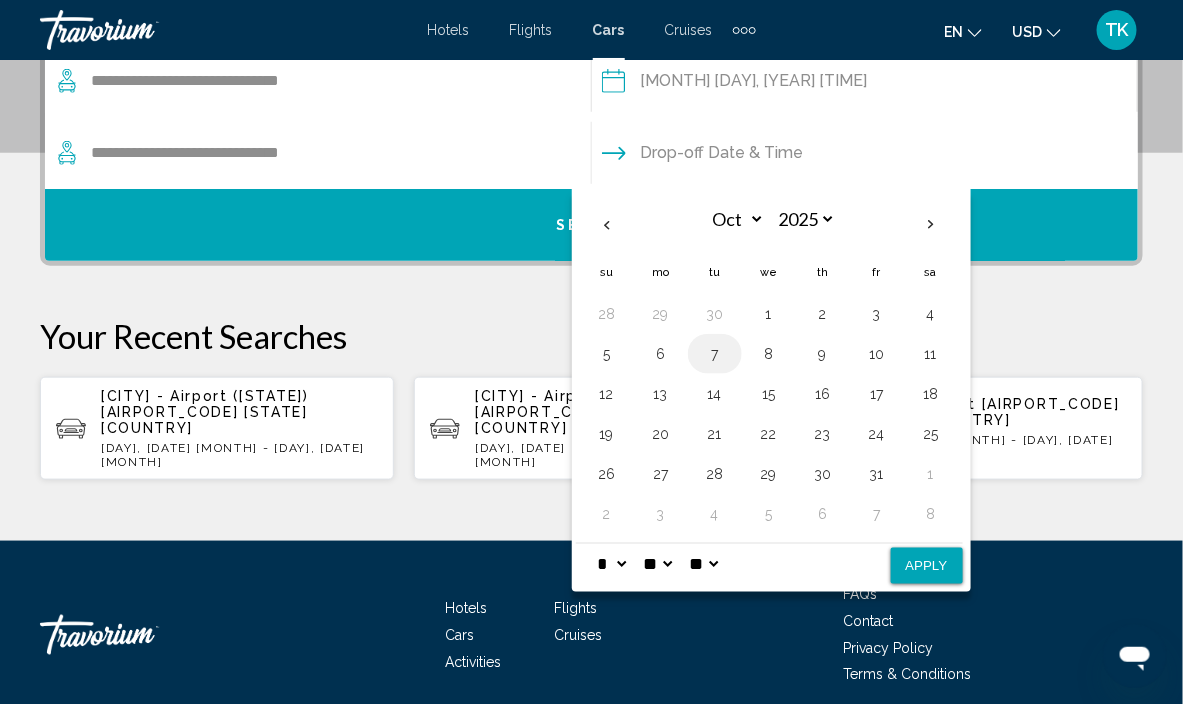 click on "7" at bounding box center (715, 354) 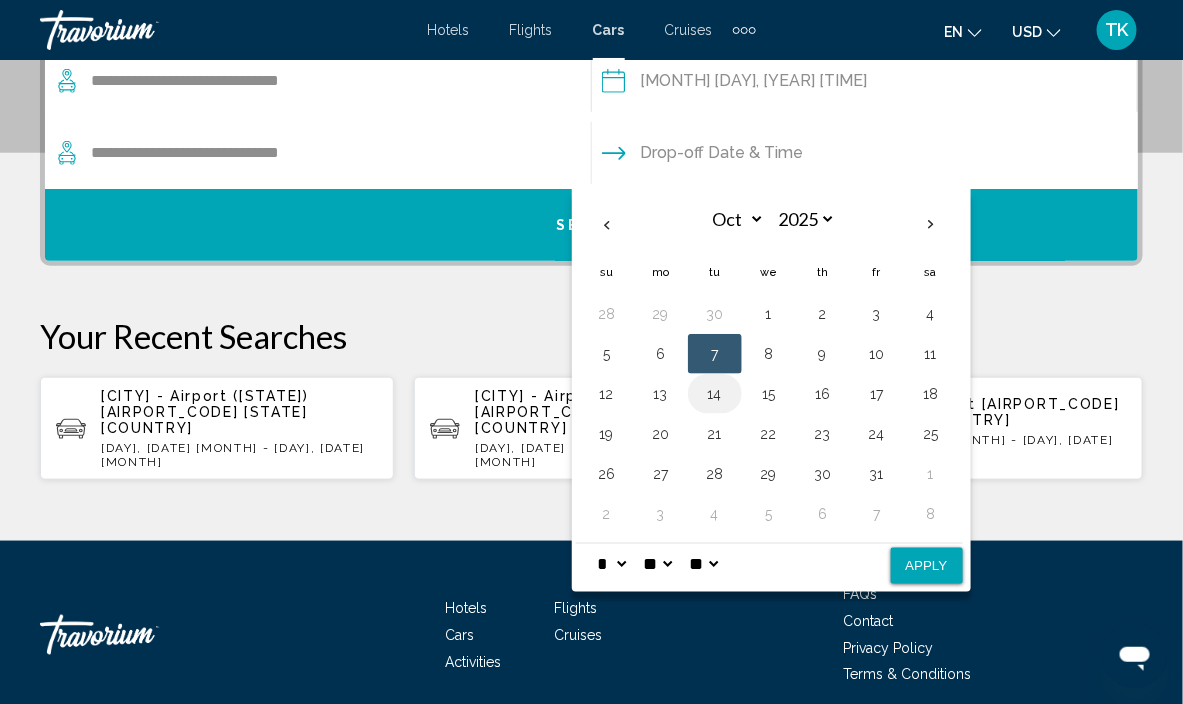 click on "14" at bounding box center (715, 394) 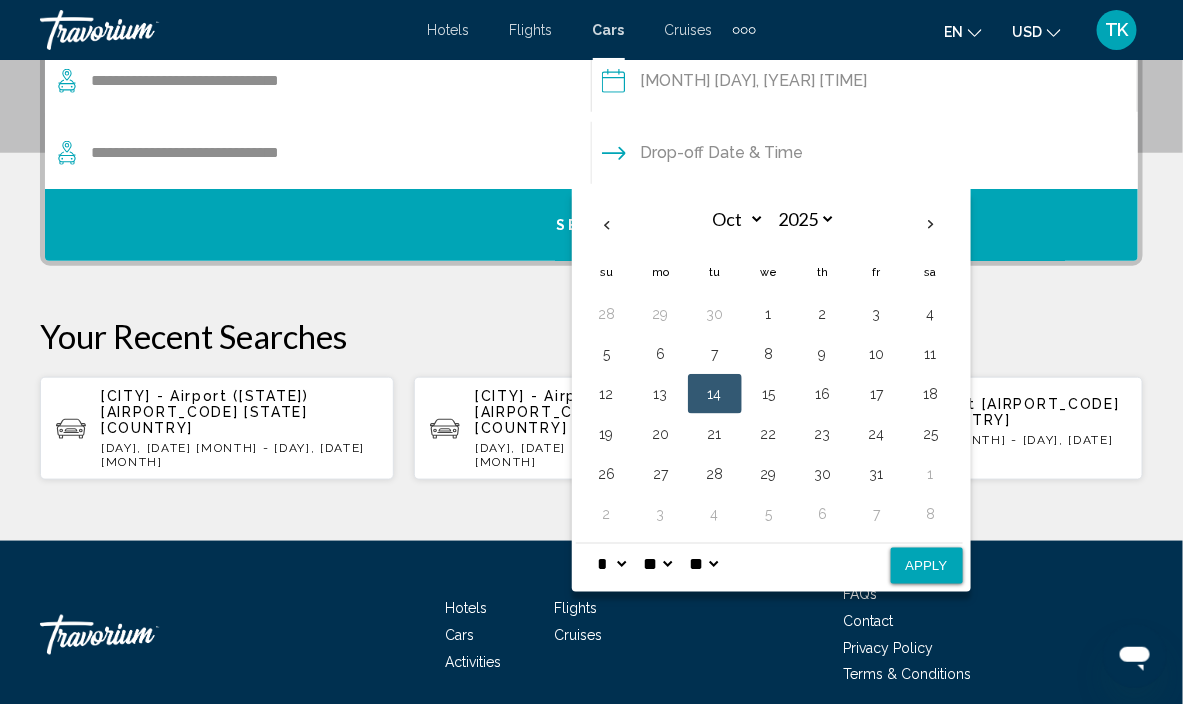click on "[MONTH]  *** *** *** *** *** *** *** *** *** *** *** ***   [YEAR]  **** **** **** **** **** **** Su Mo Tu We Th Fr Sa 28 29 30 1 2 3 4 5 6 7 8 9 10 11 12 13 14 15 16 17 18 19 20 21 22 23 24 25 26 27 28 29 30 31 1 2 3 4 5 6 7 8" at bounding box center [769, 368] 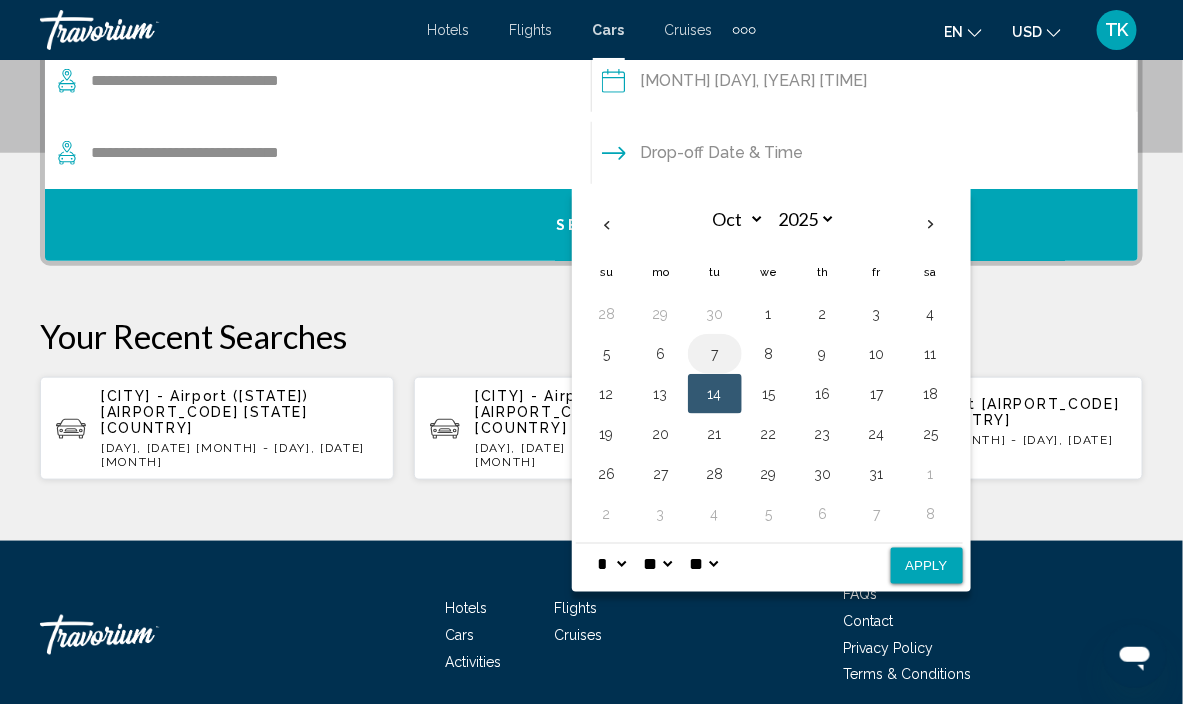 click on "7" at bounding box center (715, 354) 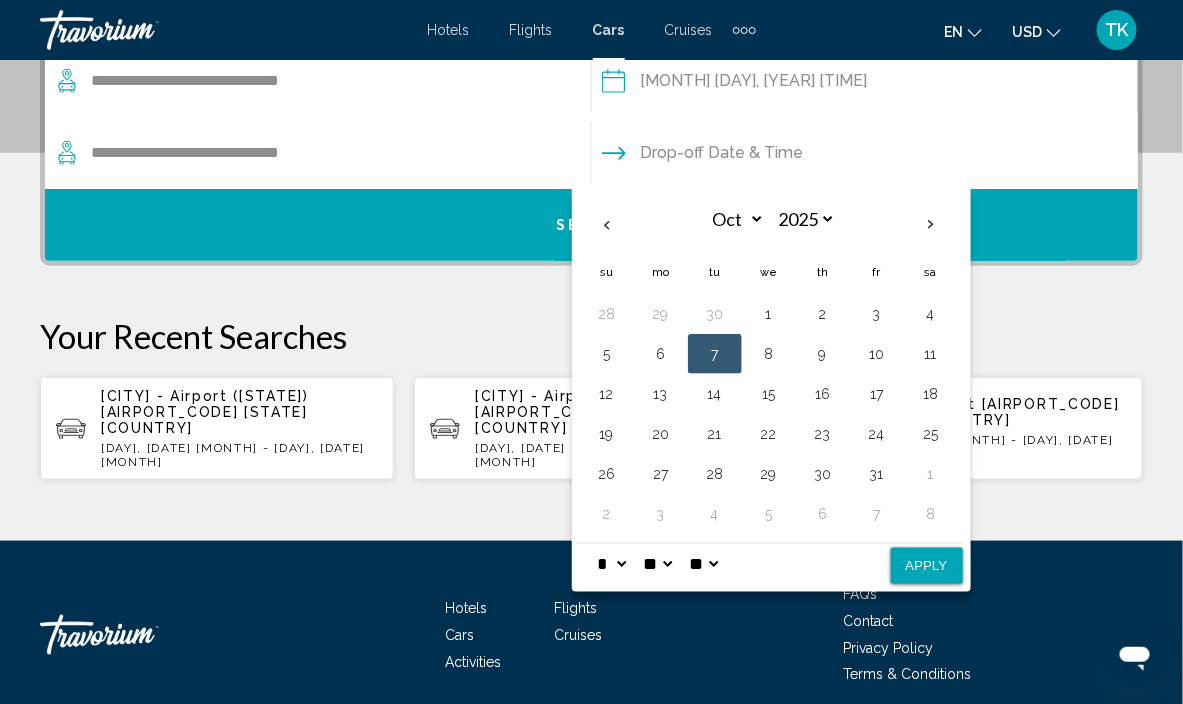 click on "Apply" at bounding box center [927, 566] 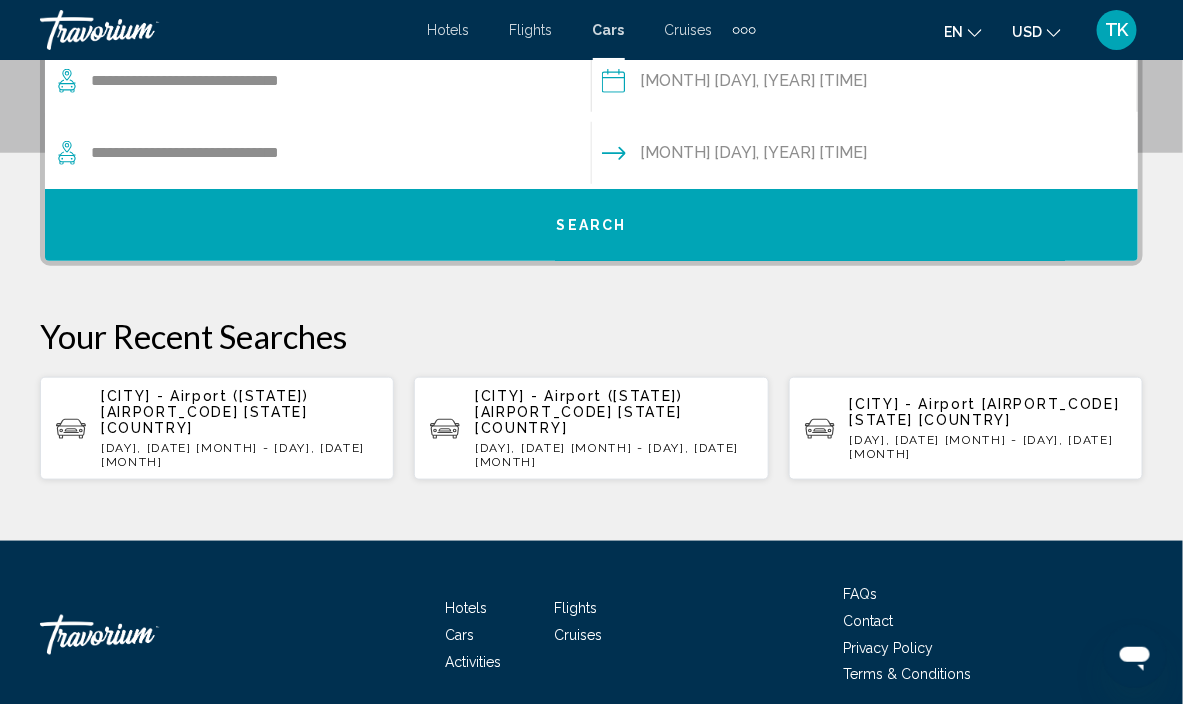 click on "**********" at bounding box center (864, 84) 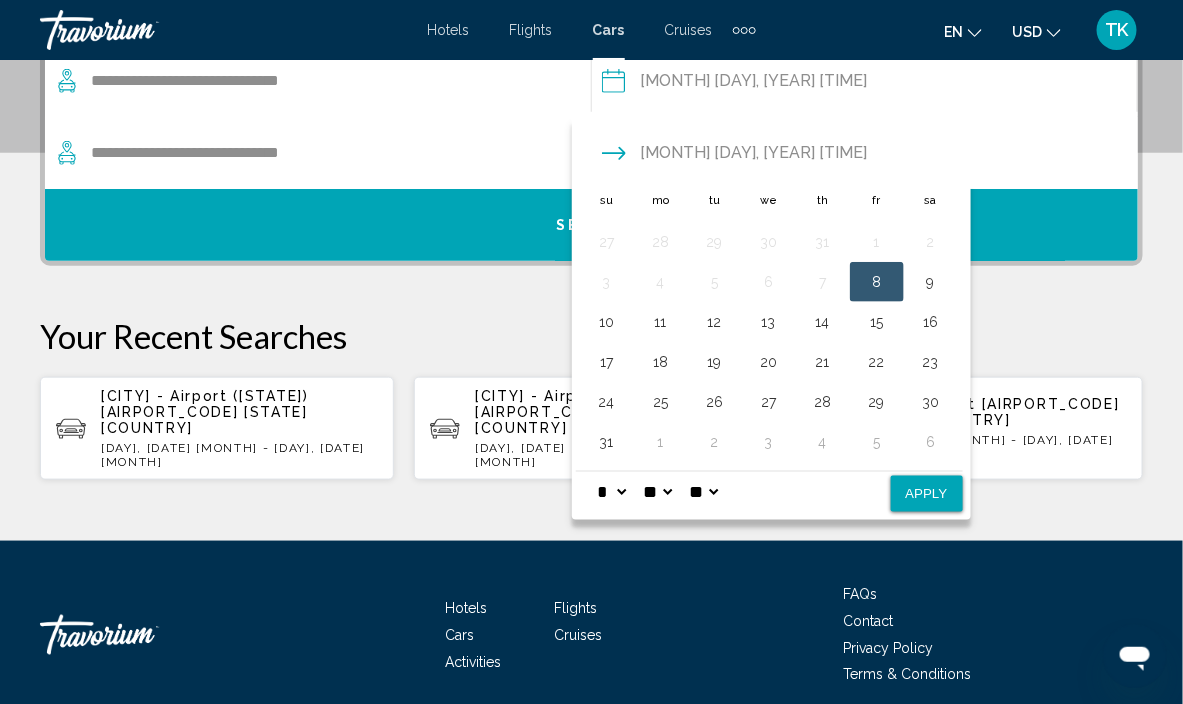 click on "**********" at bounding box center (591, 153) 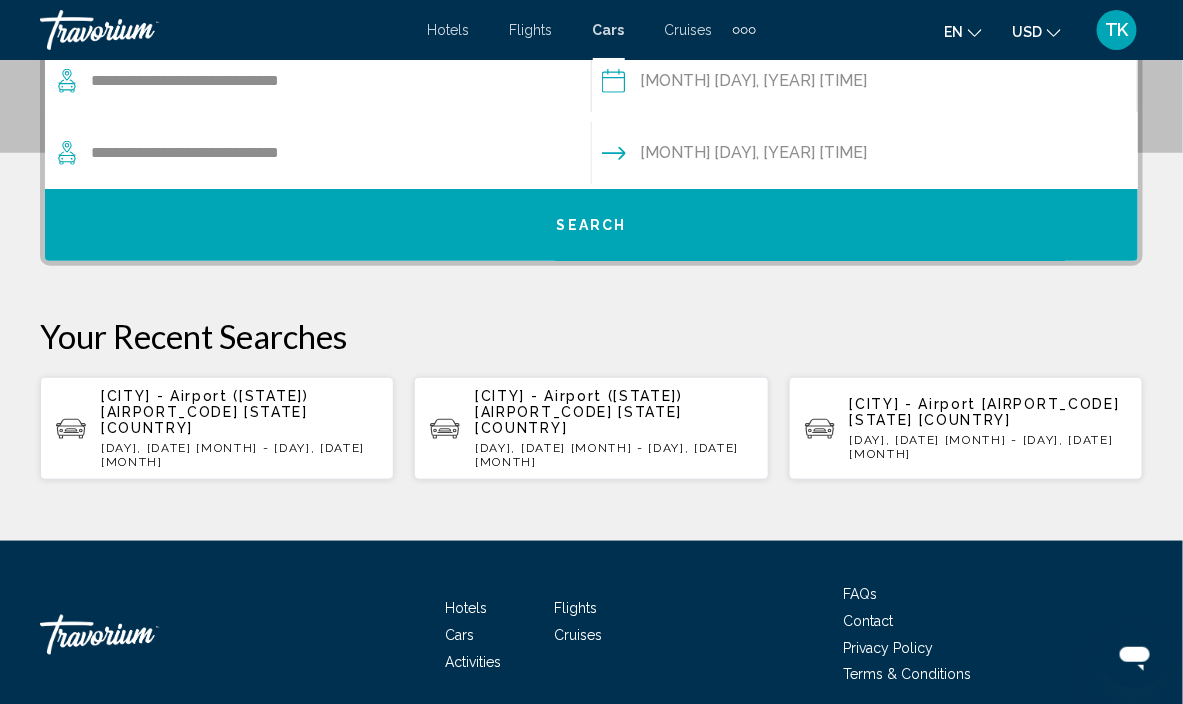 click on "**********" at bounding box center (864, 84) 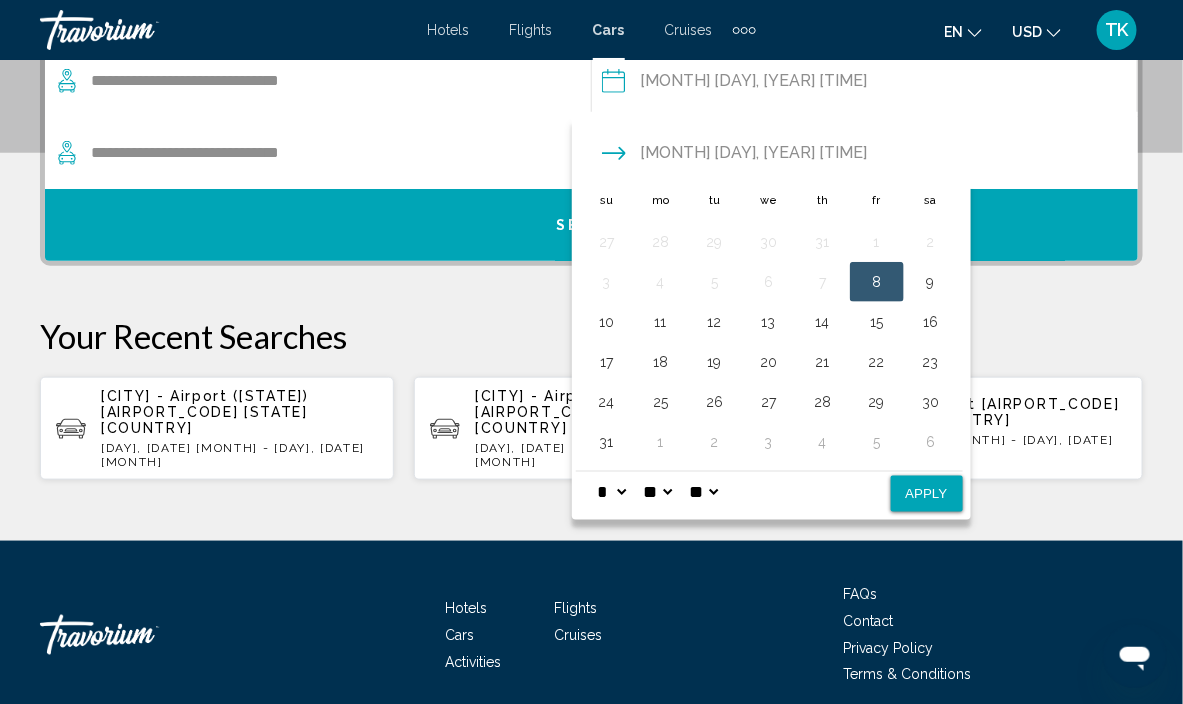 drag, startPoint x: 649, startPoint y: 171, endPoint x: 628, endPoint y: 182, distance: 23.70654 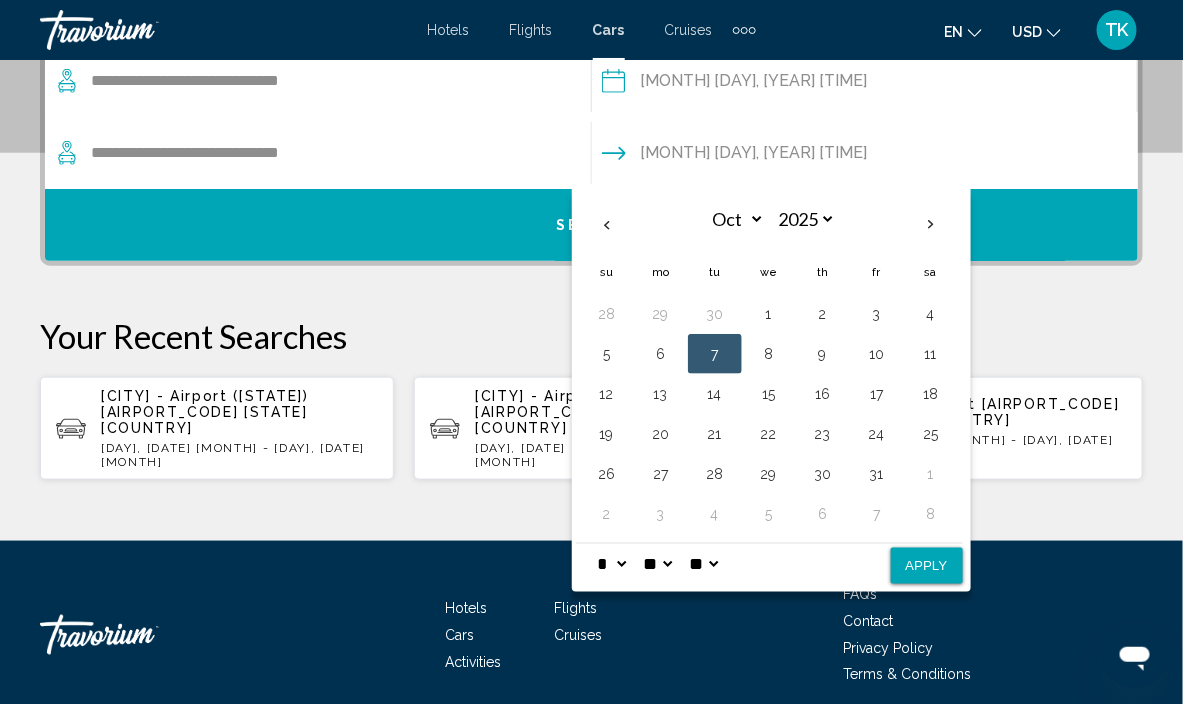 drag, startPoint x: 651, startPoint y: 205, endPoint x: 676, endPoint y: 316, distance: 113.78049 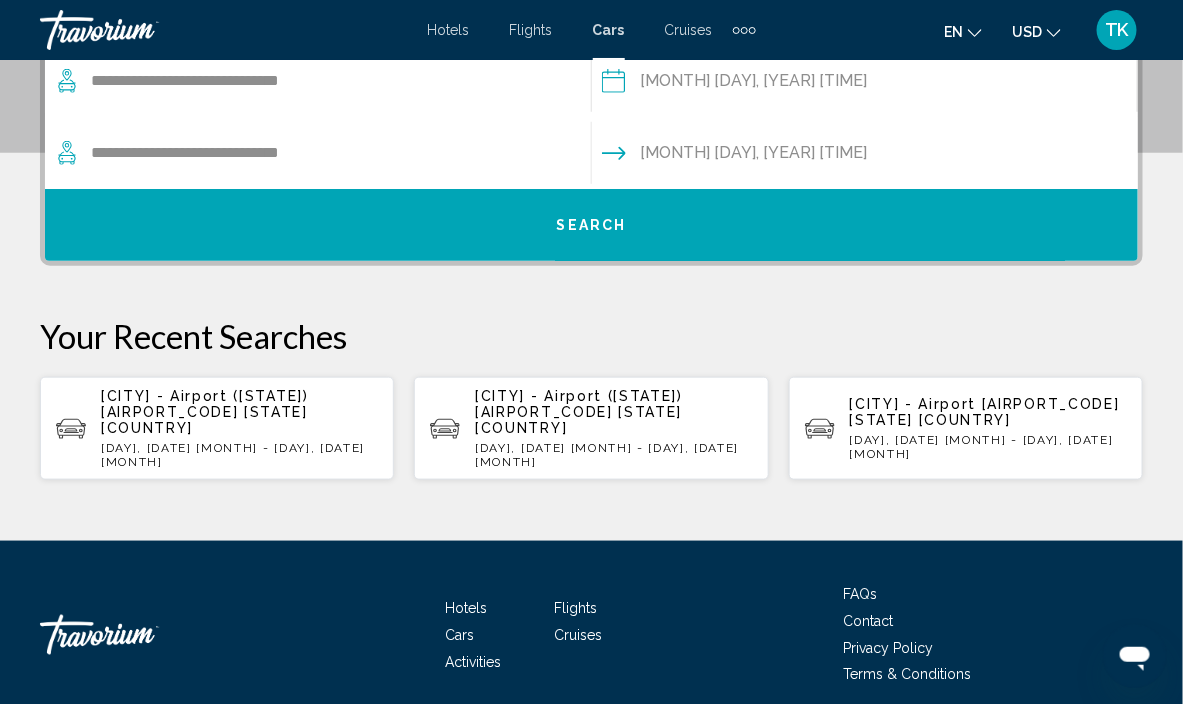 click on "**********" at bounding box center [864, 84] 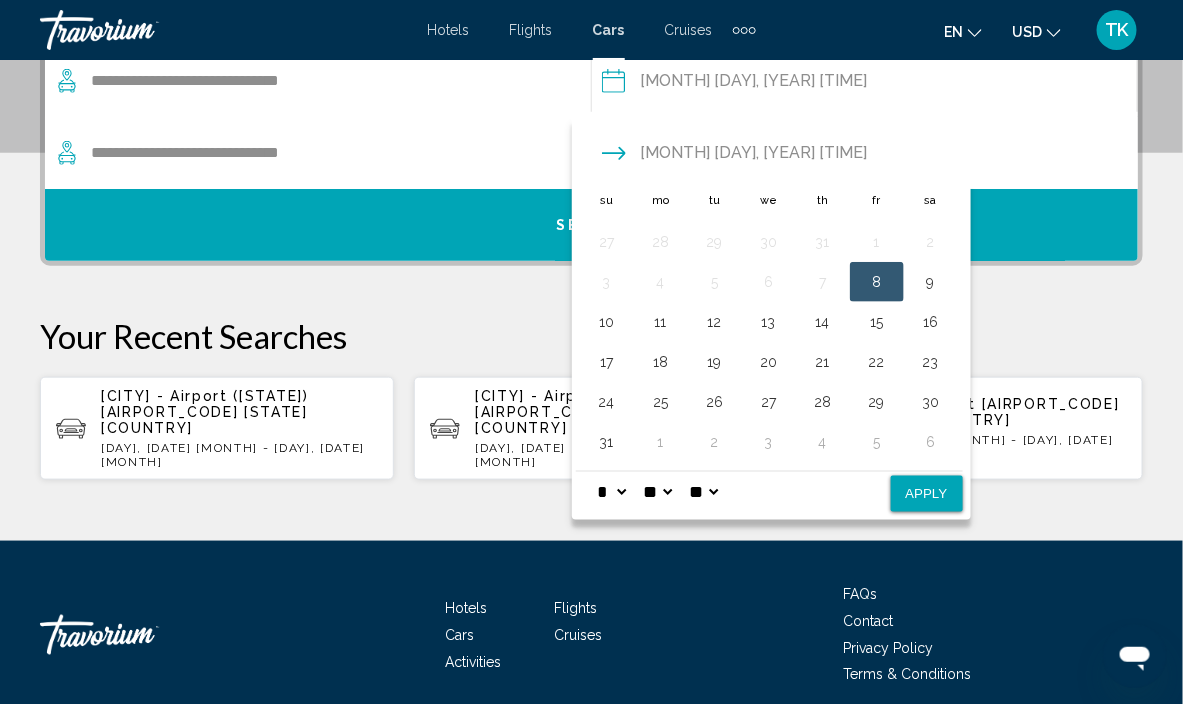 click on "**********" at bounding box center (864, 156) 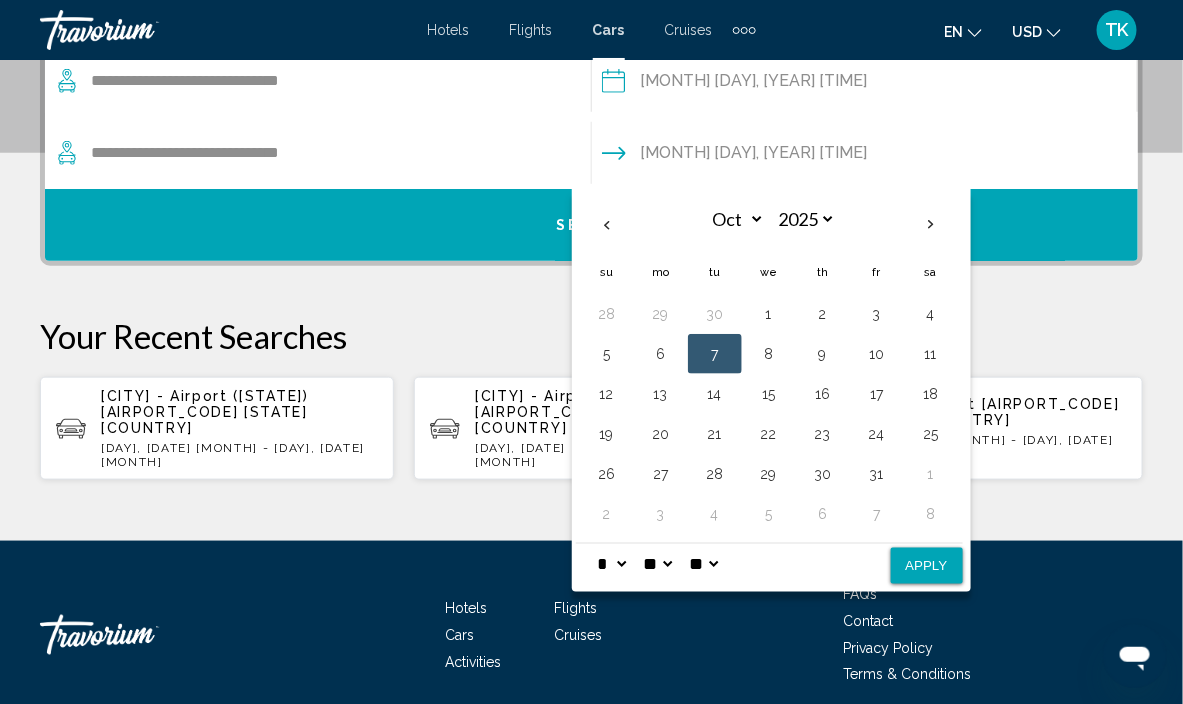 click on "**********" at bounding box center [864, 156] 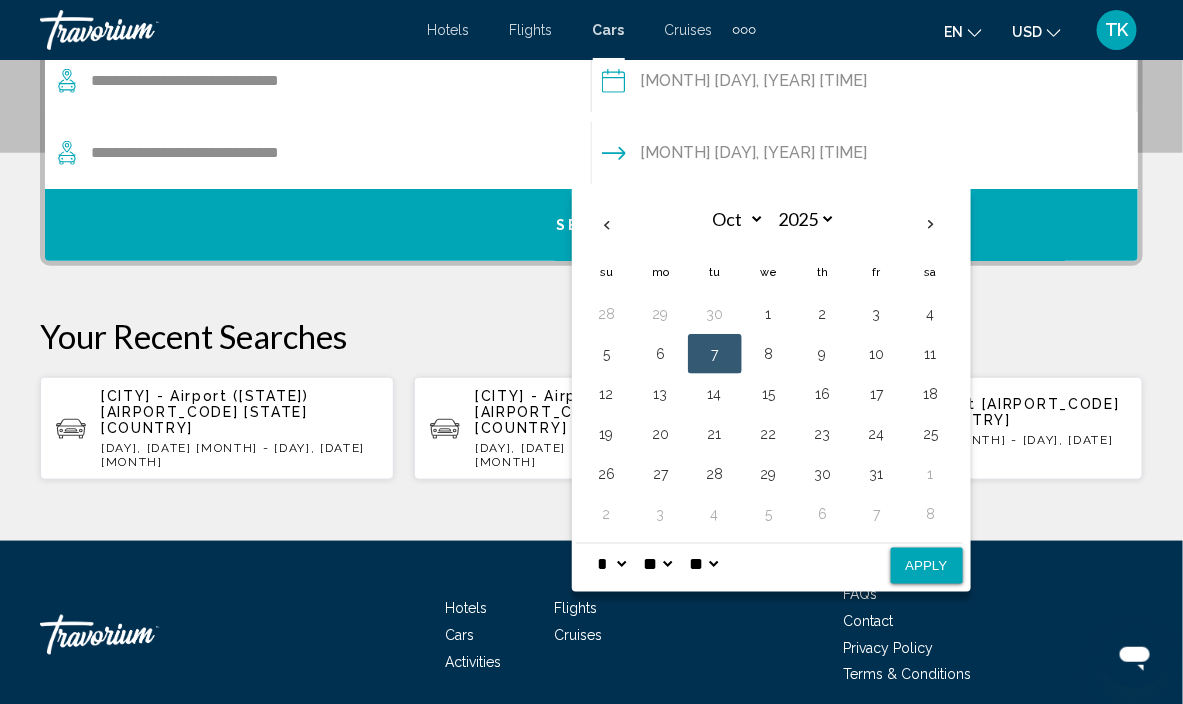 drag, startPoint x: 622, startPoint y: 182, endPoint x: 717, endPoint y: 387, distance: 225.94247 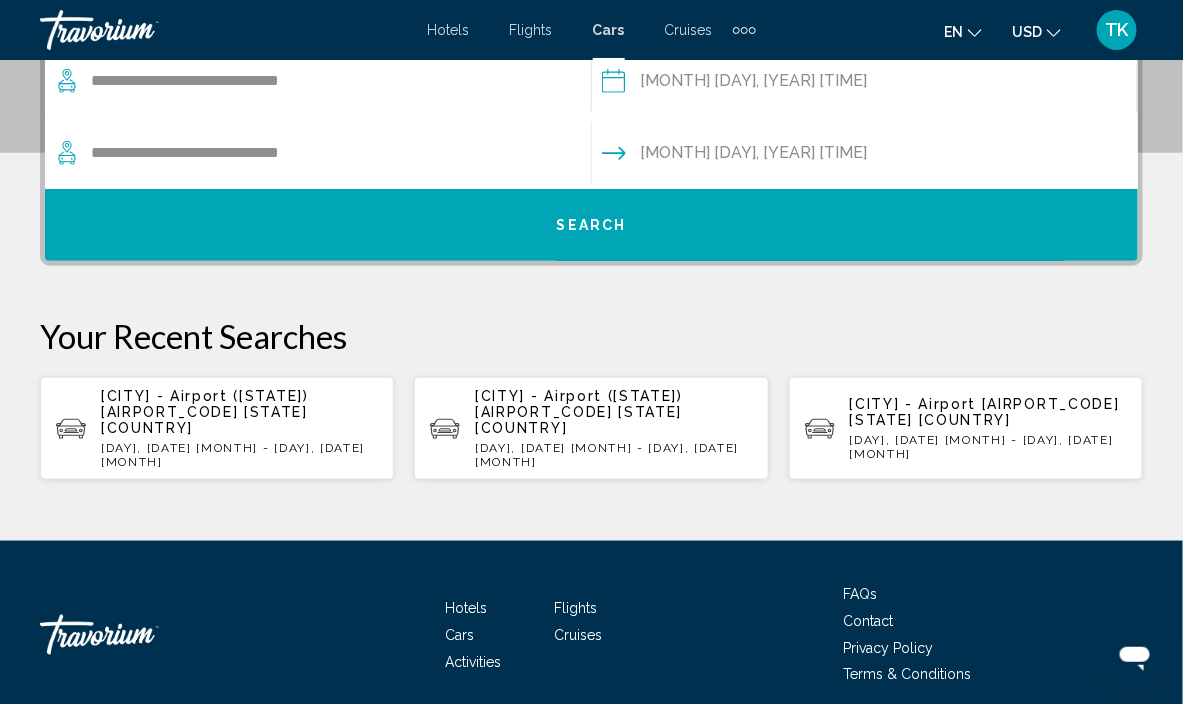 click on "**********" at bounding box center (864, 84) 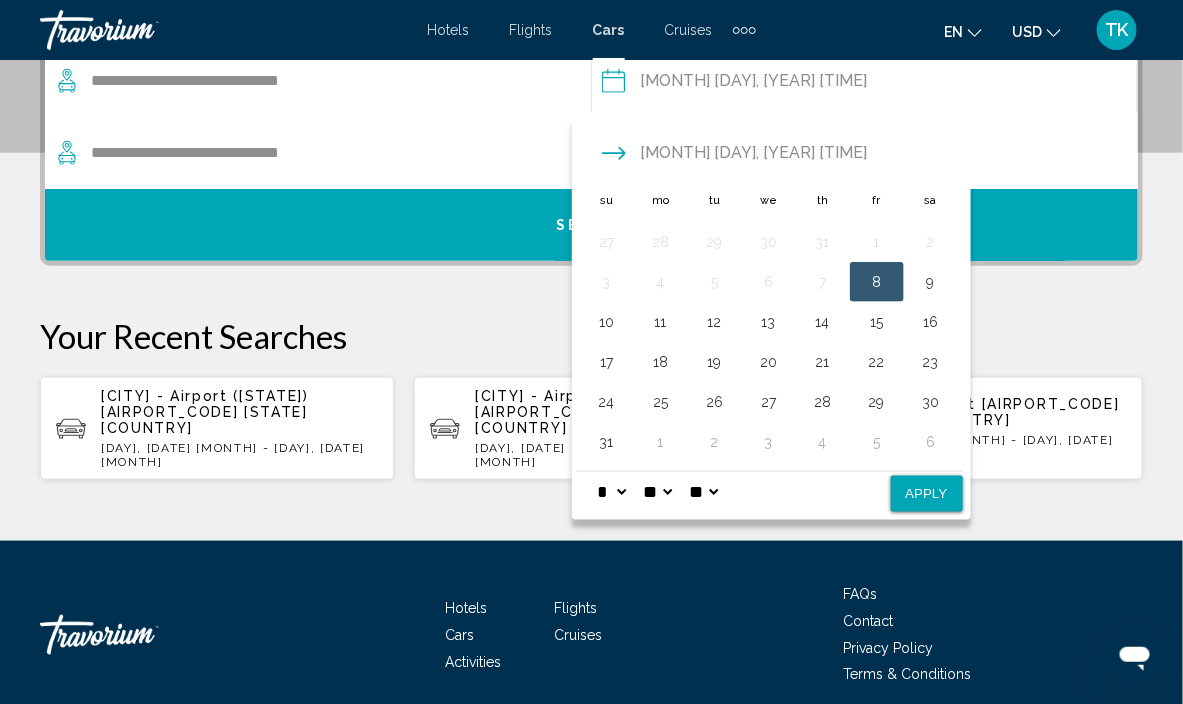 click on "**********" at bounding box center (864, 84) 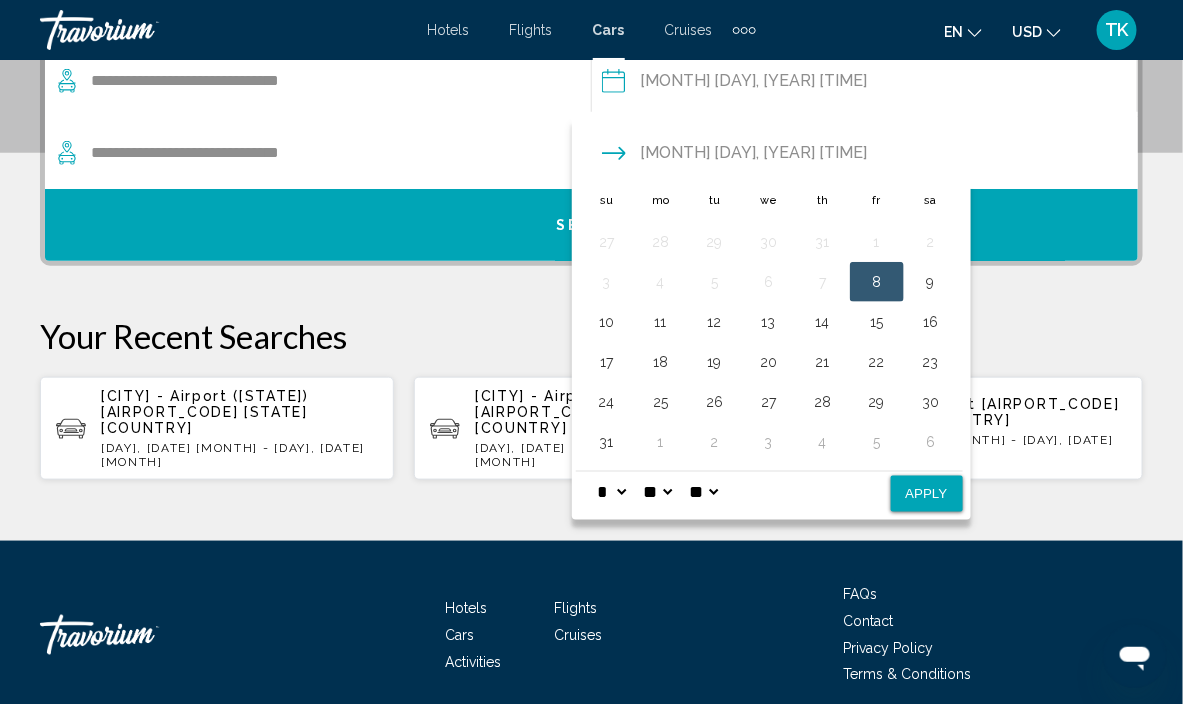 drag, startPoint x: 775, startPoint y: 104, endPoint x: 659, endPoint y: 90, distance: 116.841774 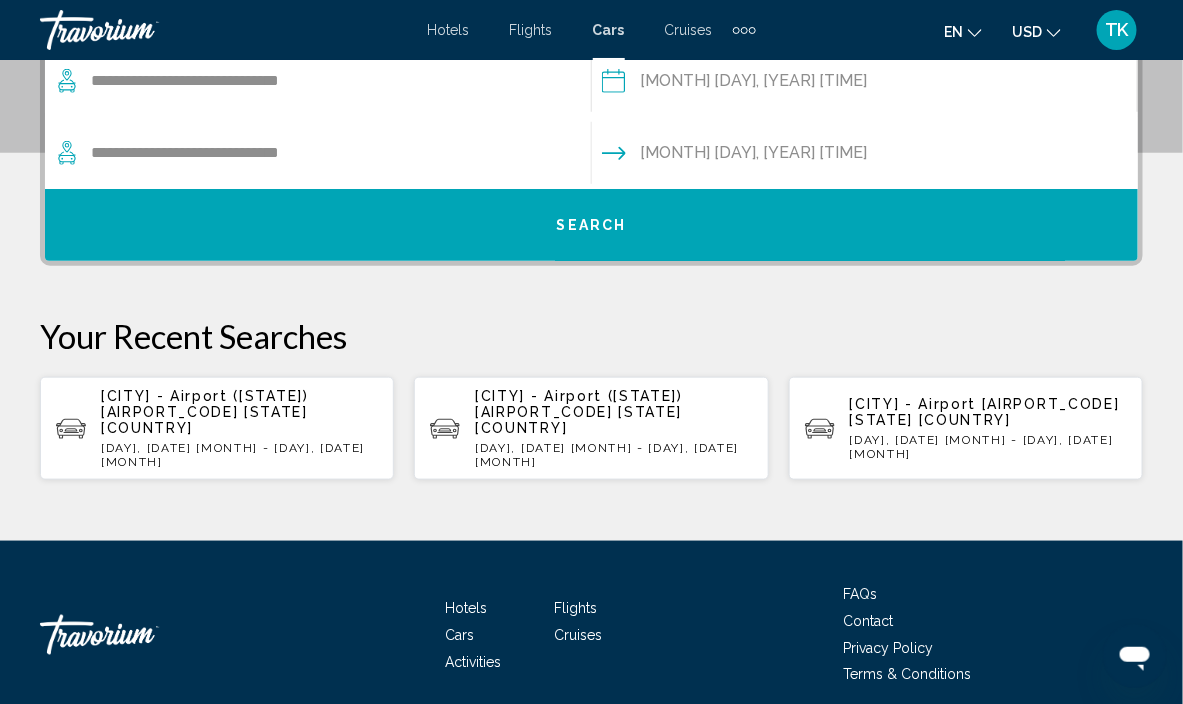 scroll, scrollTop: 0, scrollLeft: 0, axis: both 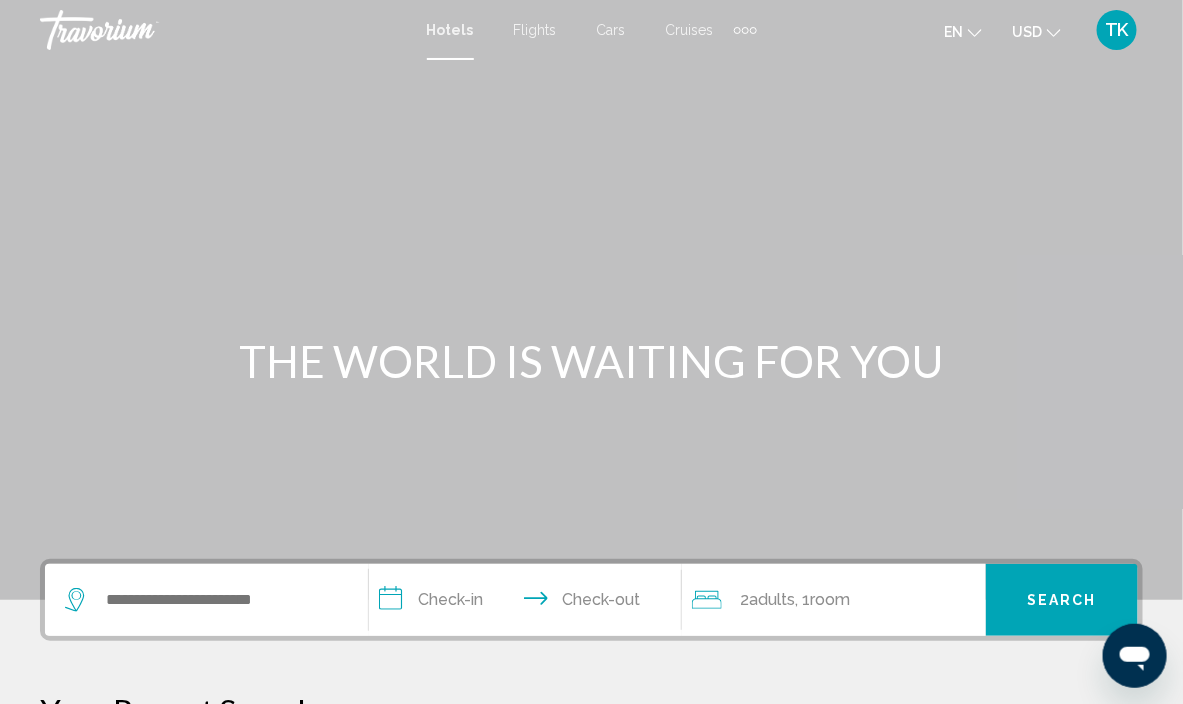 click at bounding box center [591, 300] 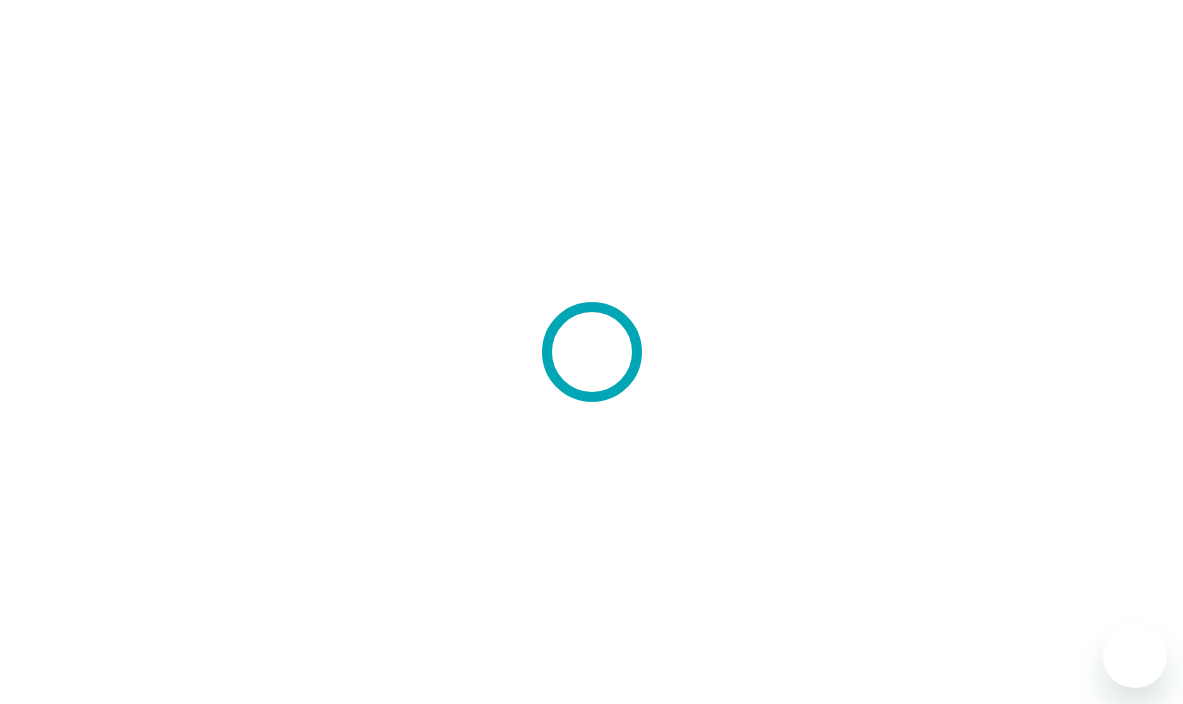 scroll, scrollTop: 0, scrollLeft: 0, axis: both 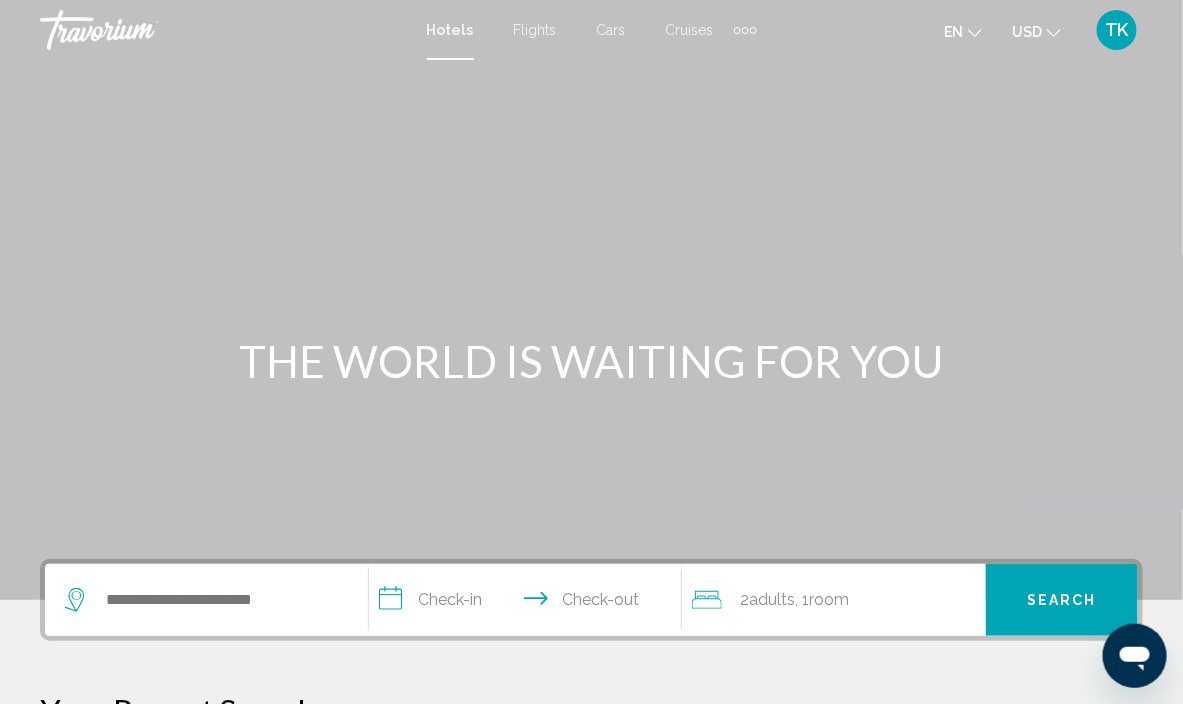 click on "Cars" at bounding box center [611, 30] 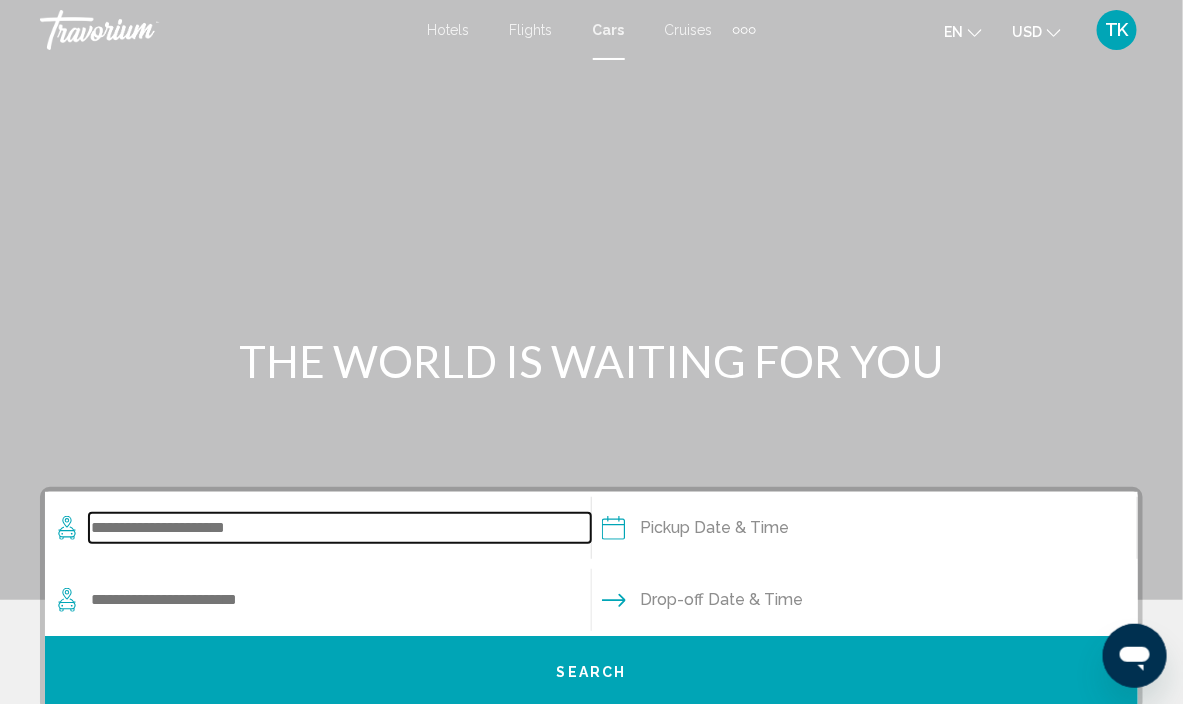 click at bounding box center [340, 528] 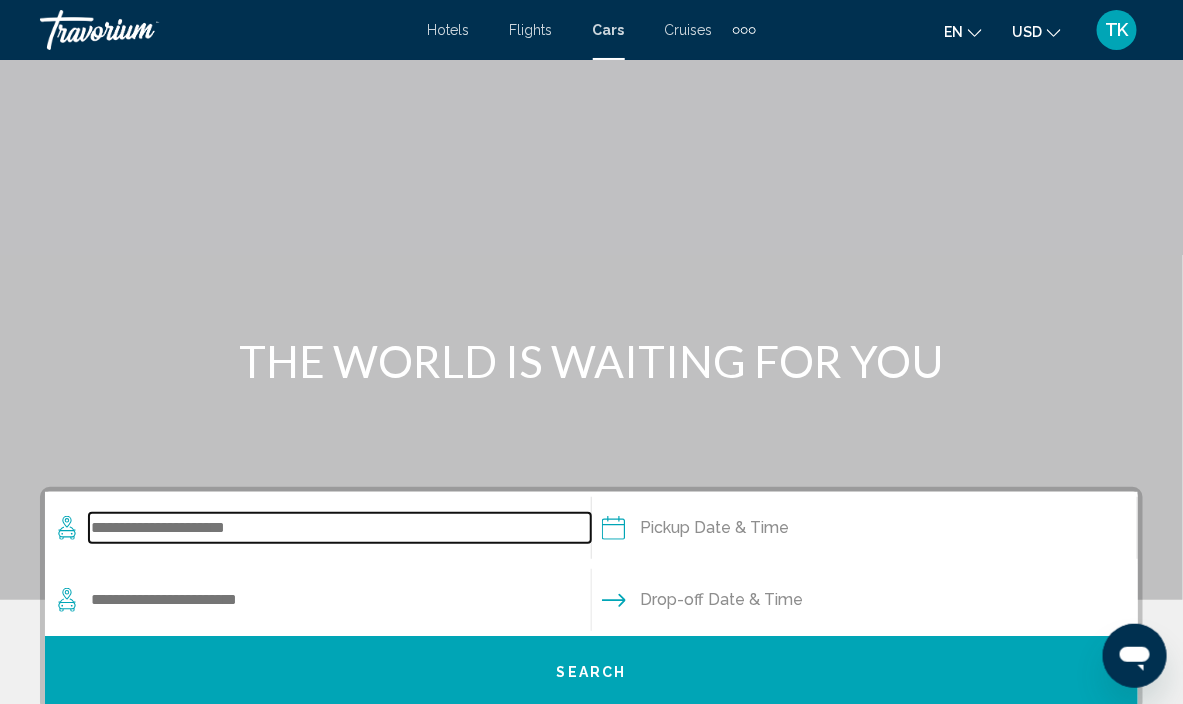scroll, scrollTop: 447, scrollLeft: 0, axis: vertical 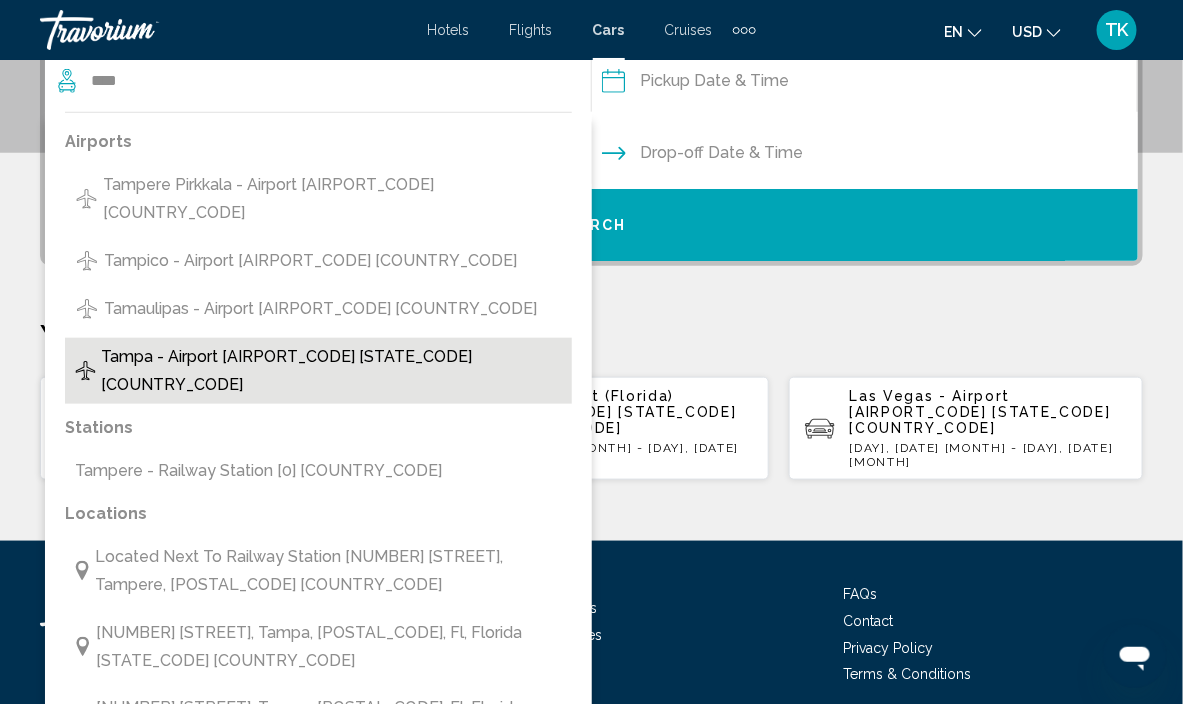 click on "Tampa - Airport [AIRPORT_CODE] [STATE_CODE] [COUNTRY_CODE]" at bounding box center [331, 371] 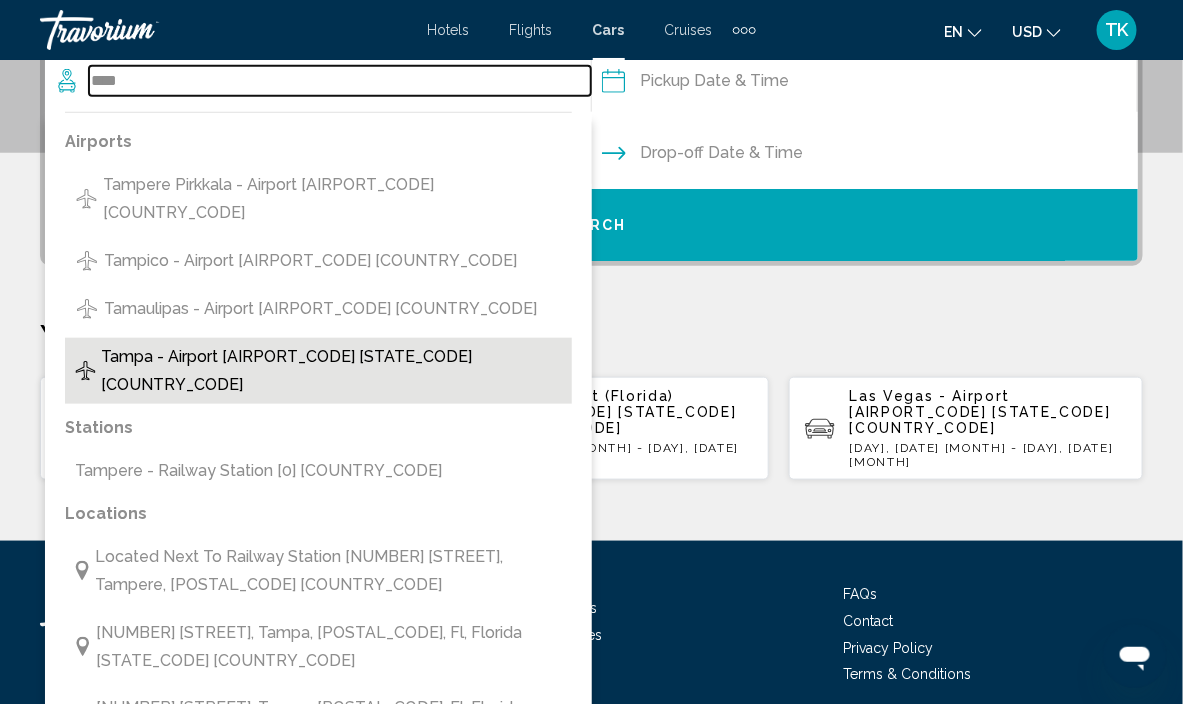 type on "**********" 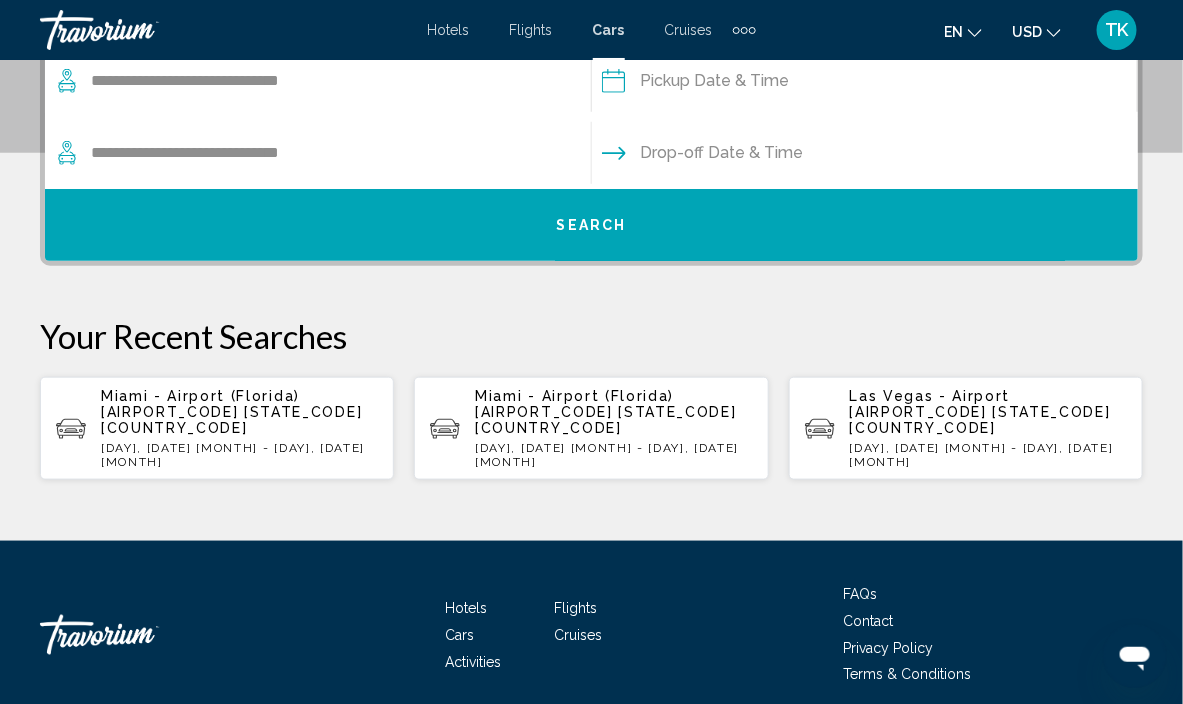 click at bounding box center [864, 84] 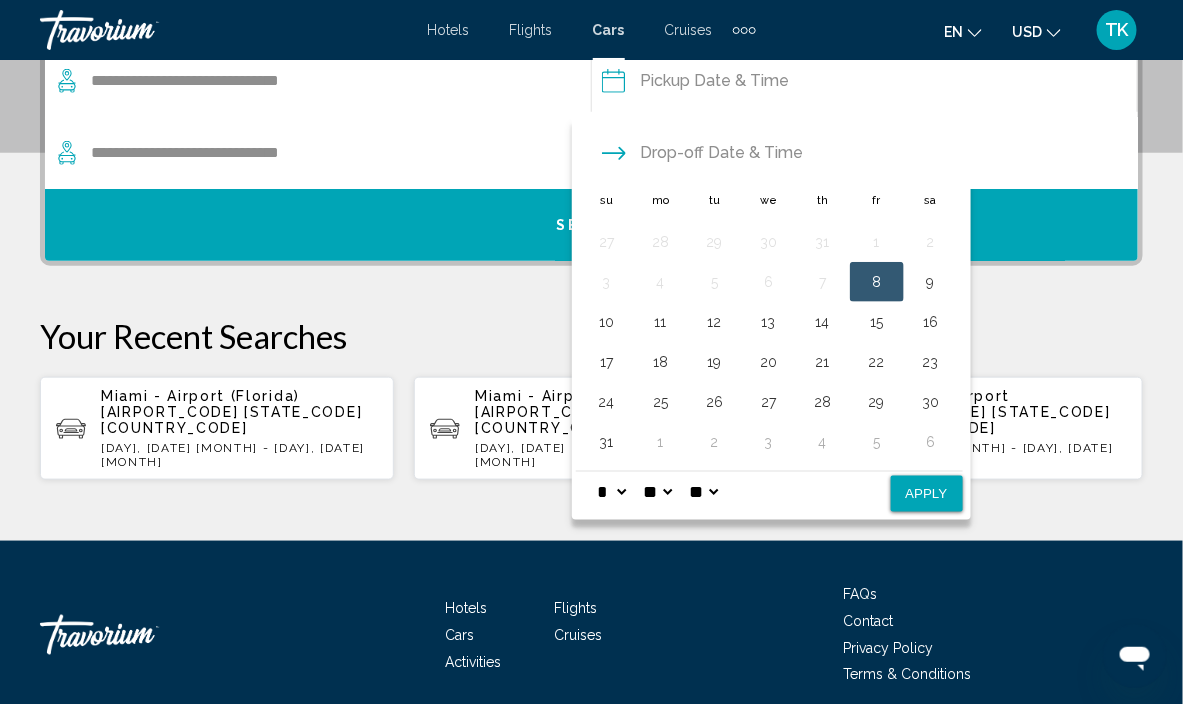 click on "Sa" at bounding box center (931, 200) 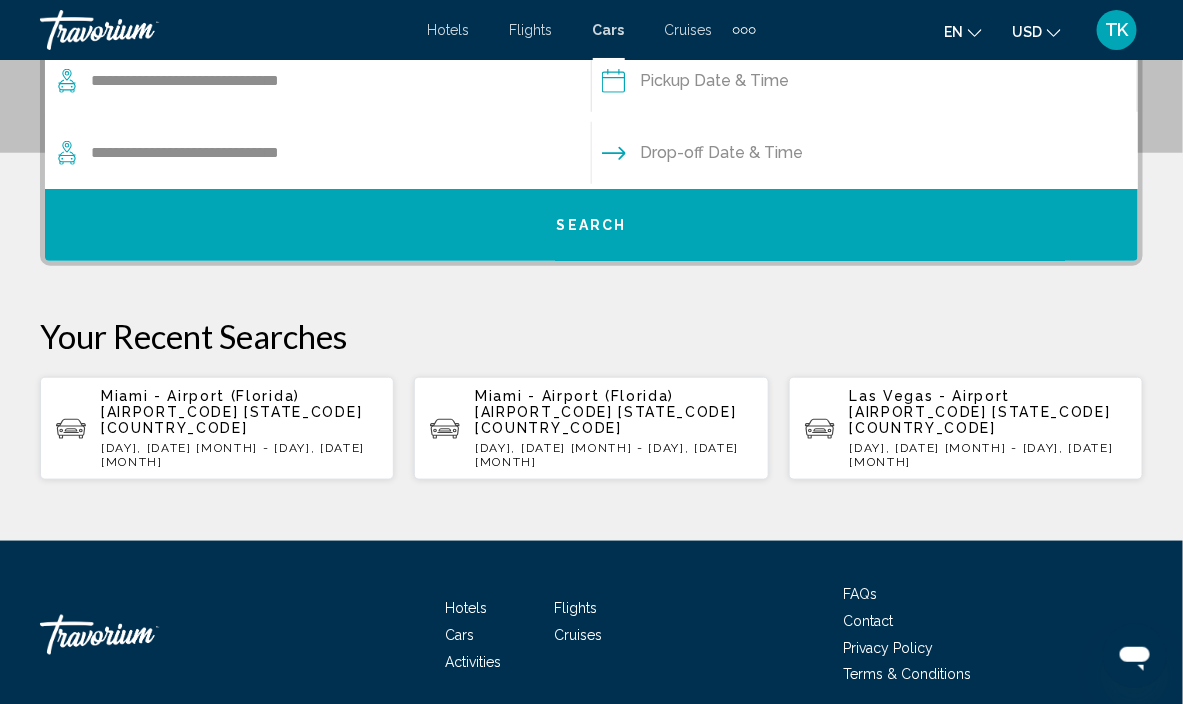 click on "Drop-off Date & Time" at bounding box center [865, 153] 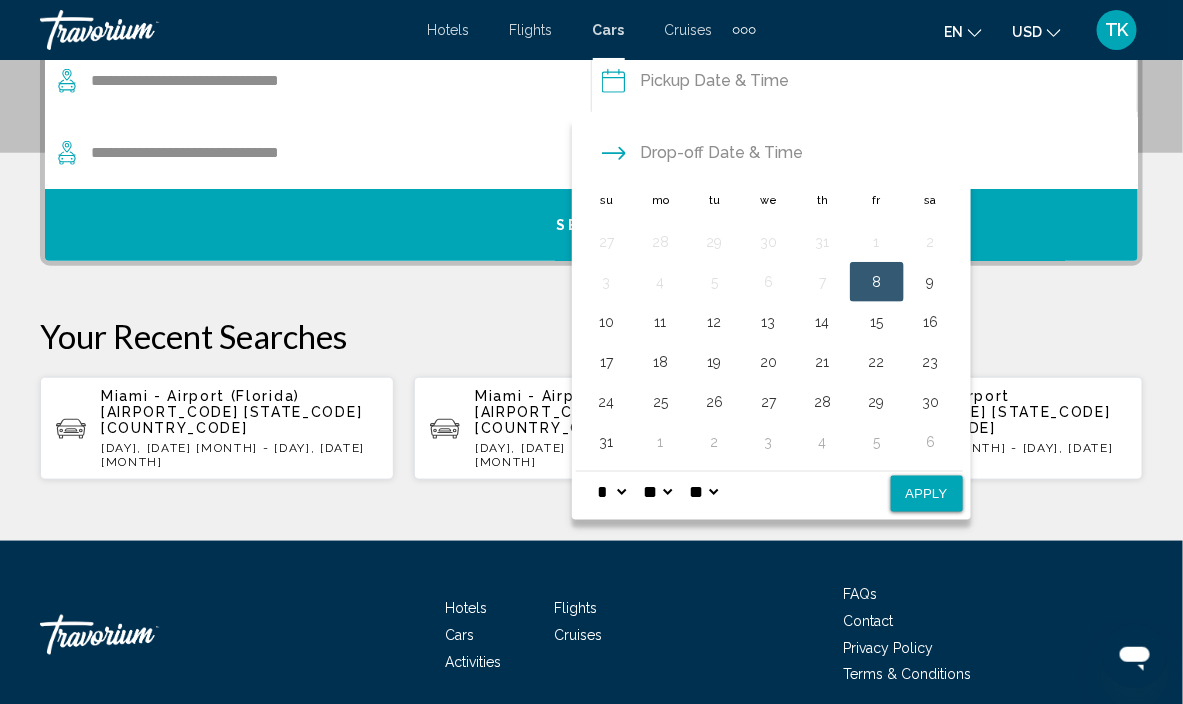 click at bounding box center (864, 84) 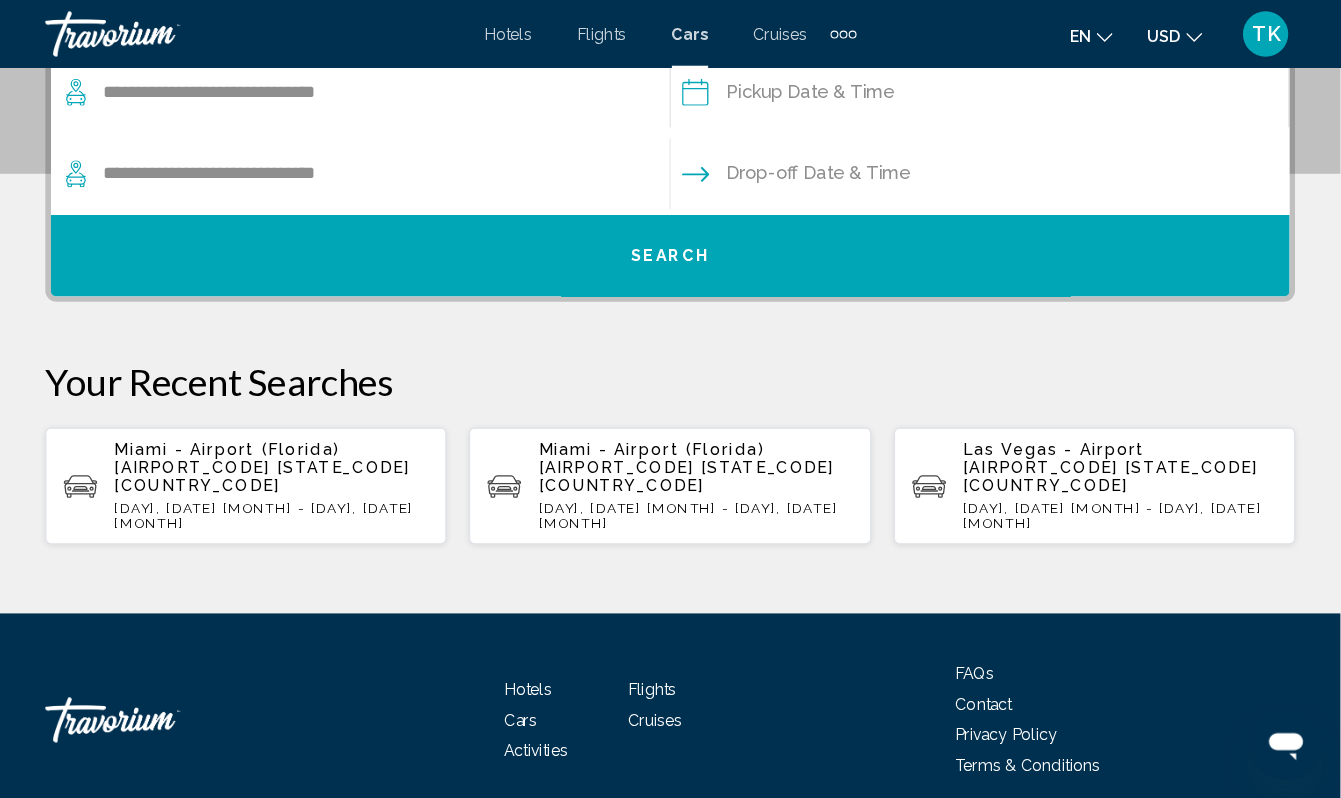 scroll, scrollTop: 446, scrollLeft: 0, axis: vertical 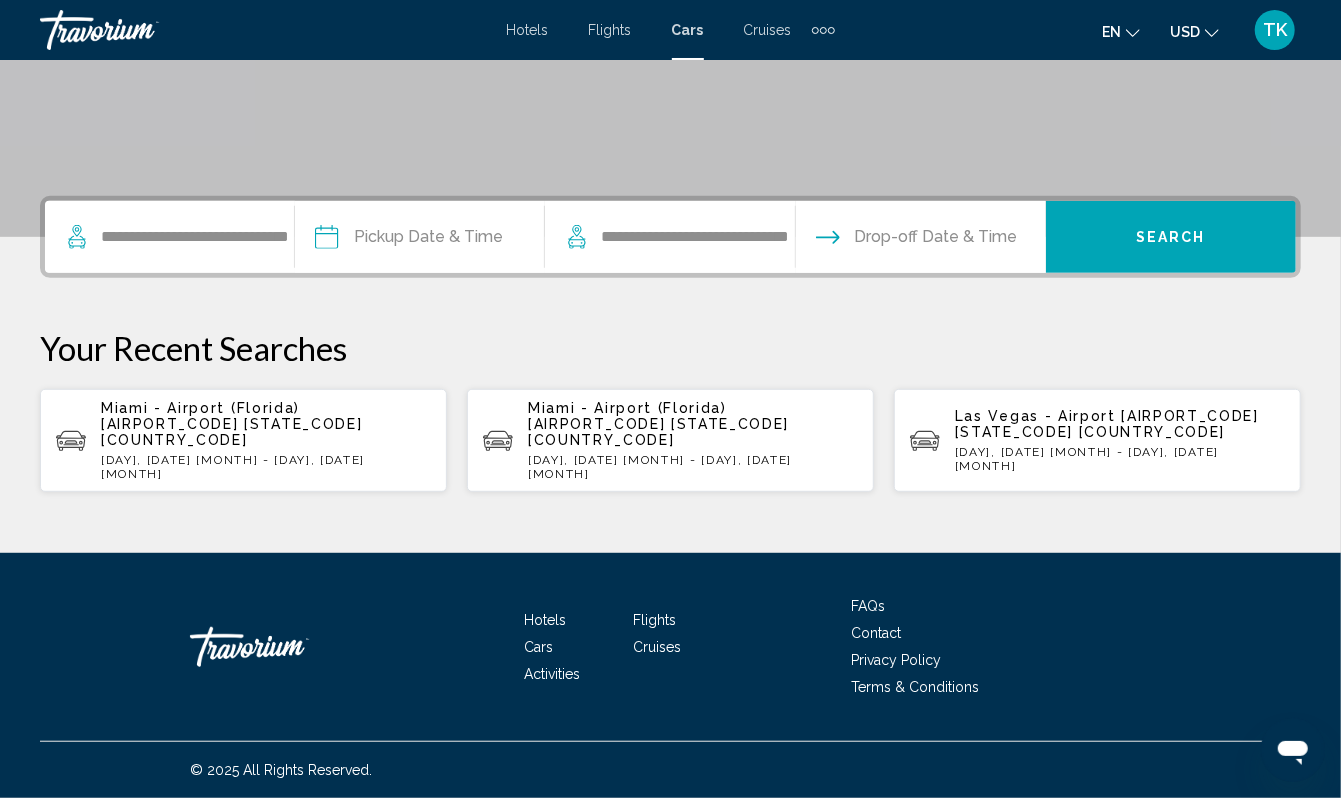 click on "Drop-off Date & Time" at bounding box center (936, 237) 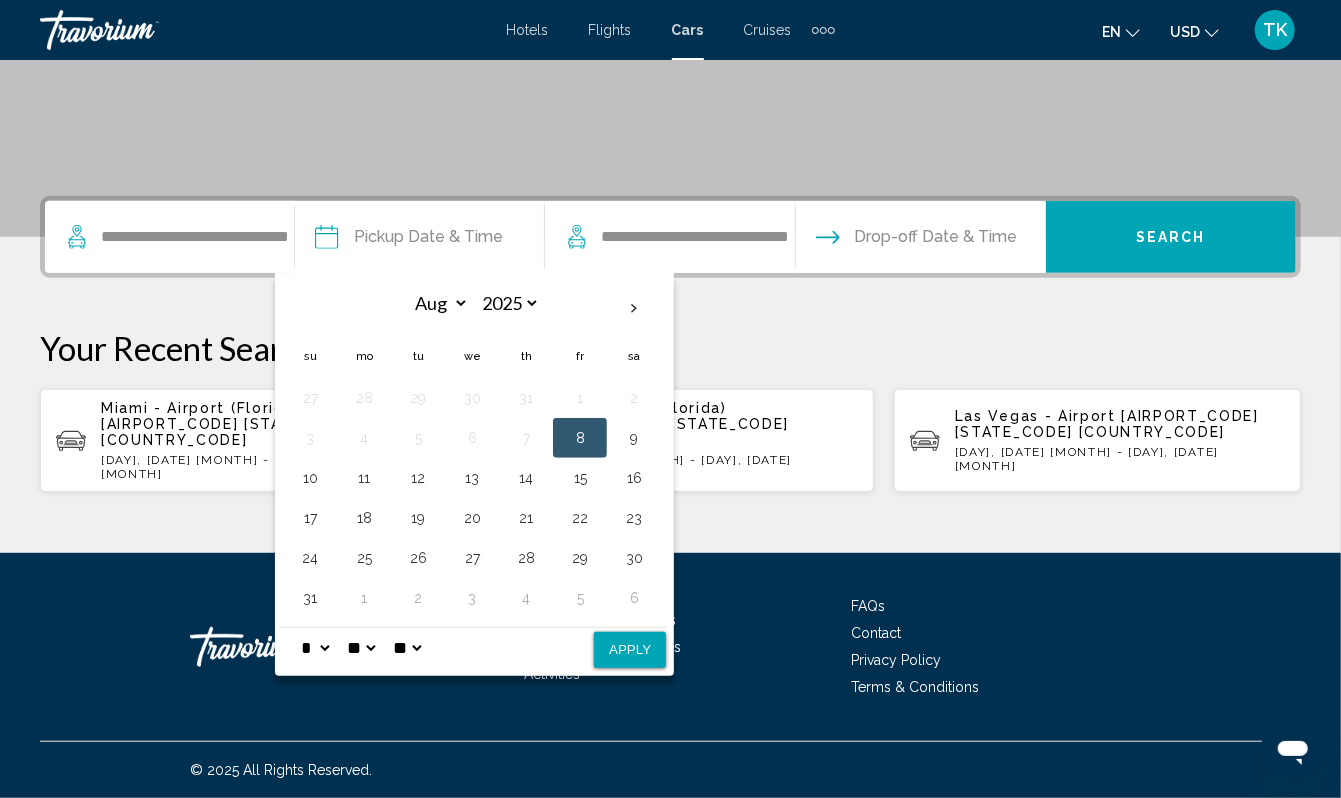 drag, startPoint x: 705, startPoint y: 362, endPoint x: 705, endPoint y: 334, distance: 28 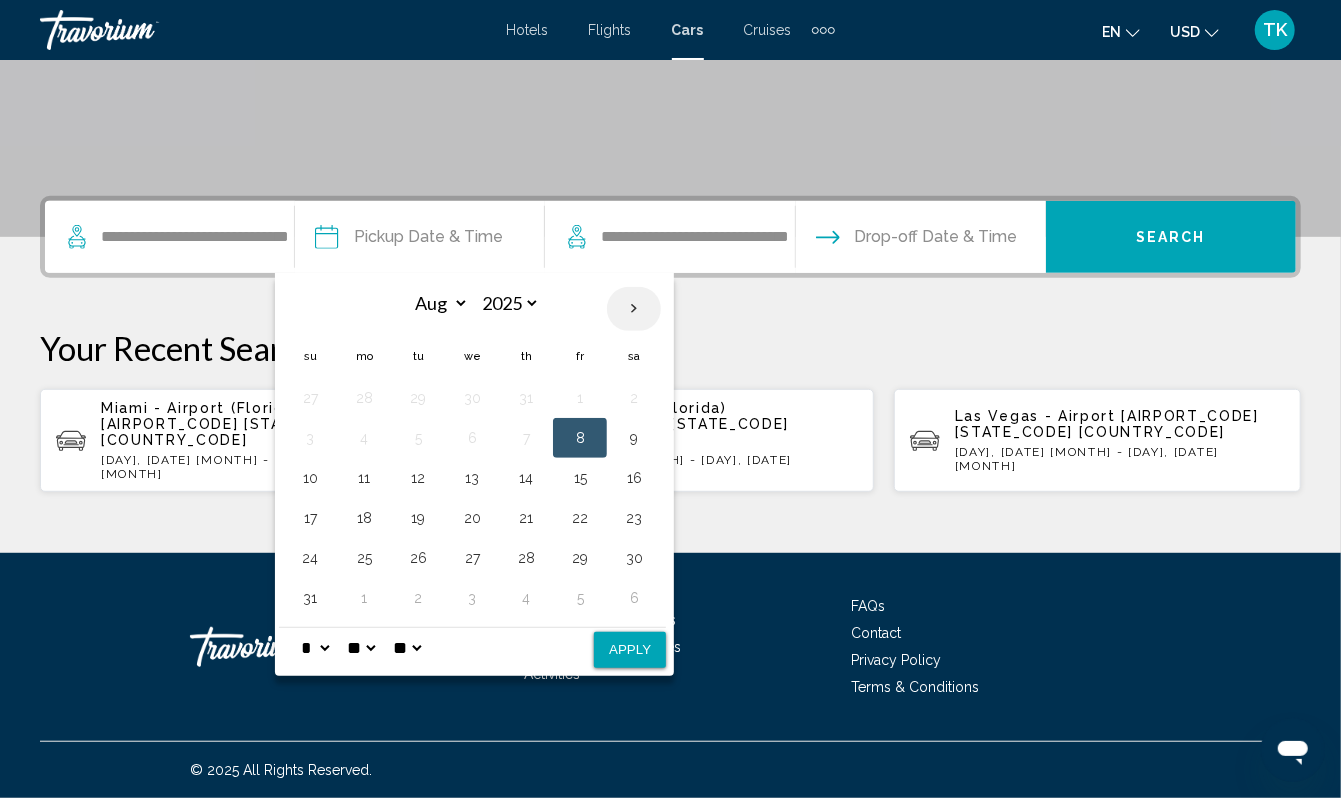 click at bounding box center [634, 309] 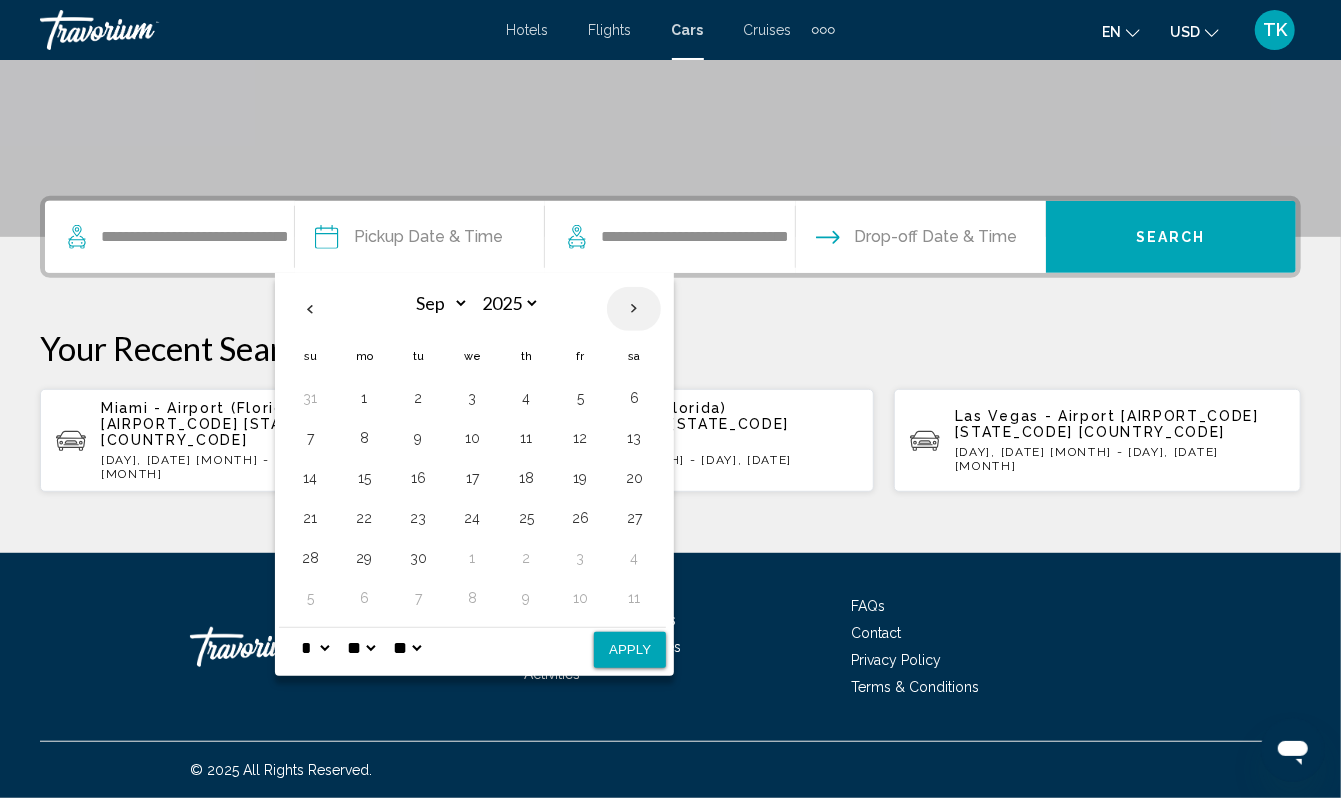 click at bounding box center [634, 309] 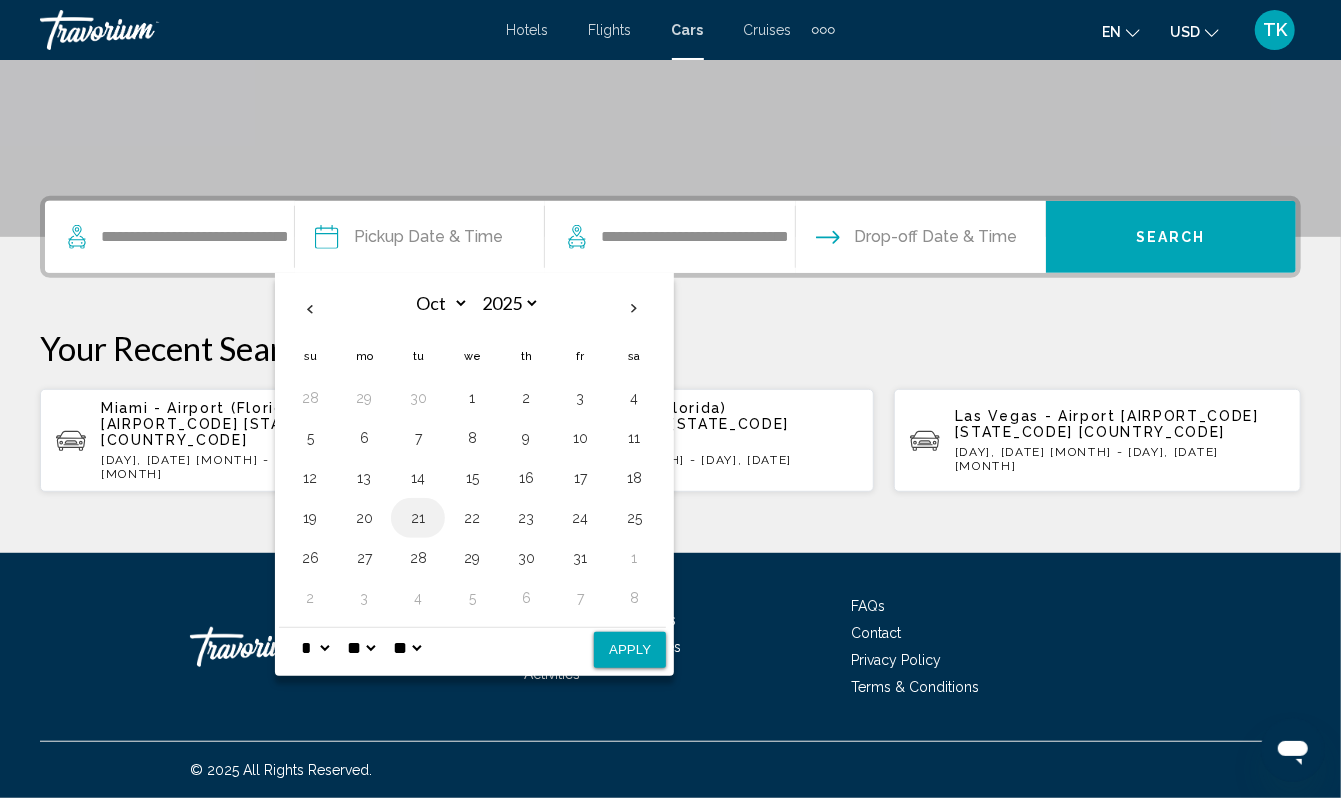 click on "21" at bounding box center (418, 518) 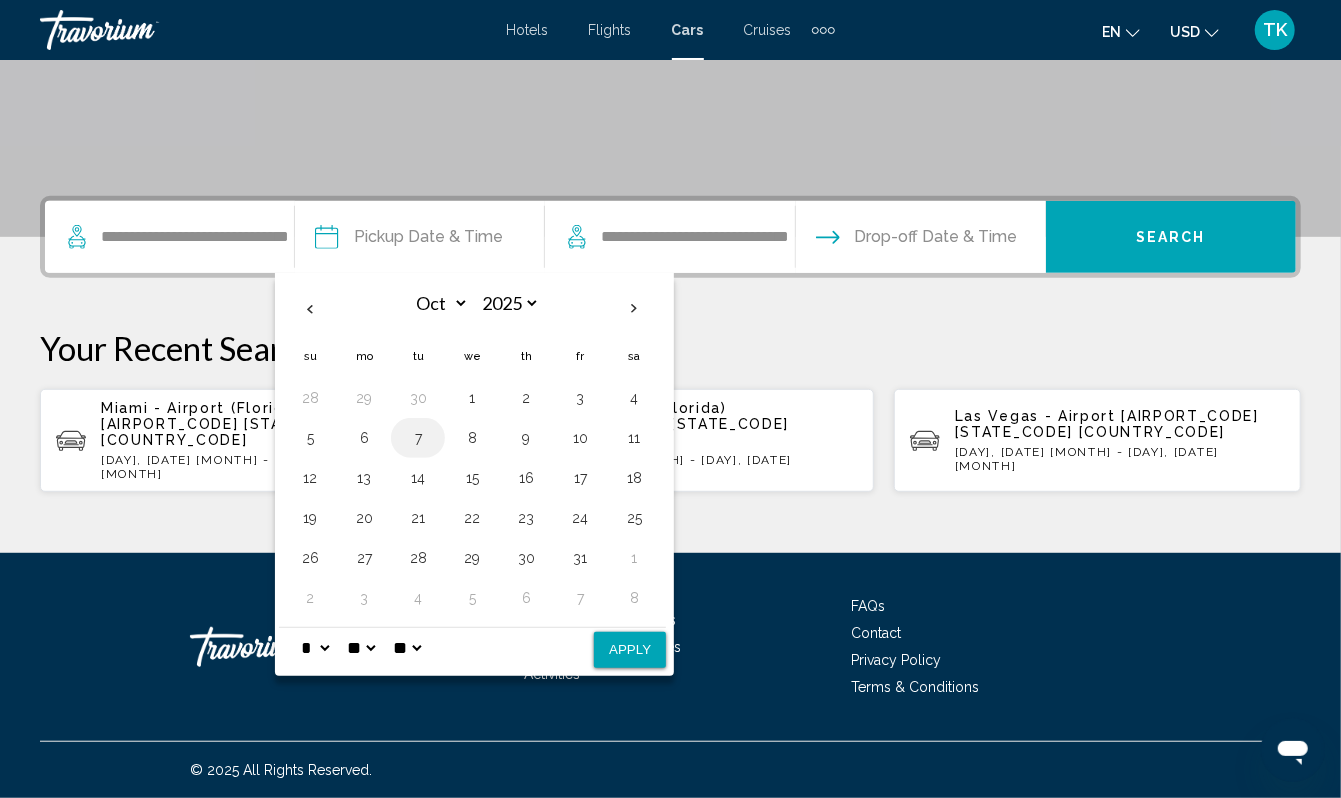 click on "7" at bounding box center (418, 438) 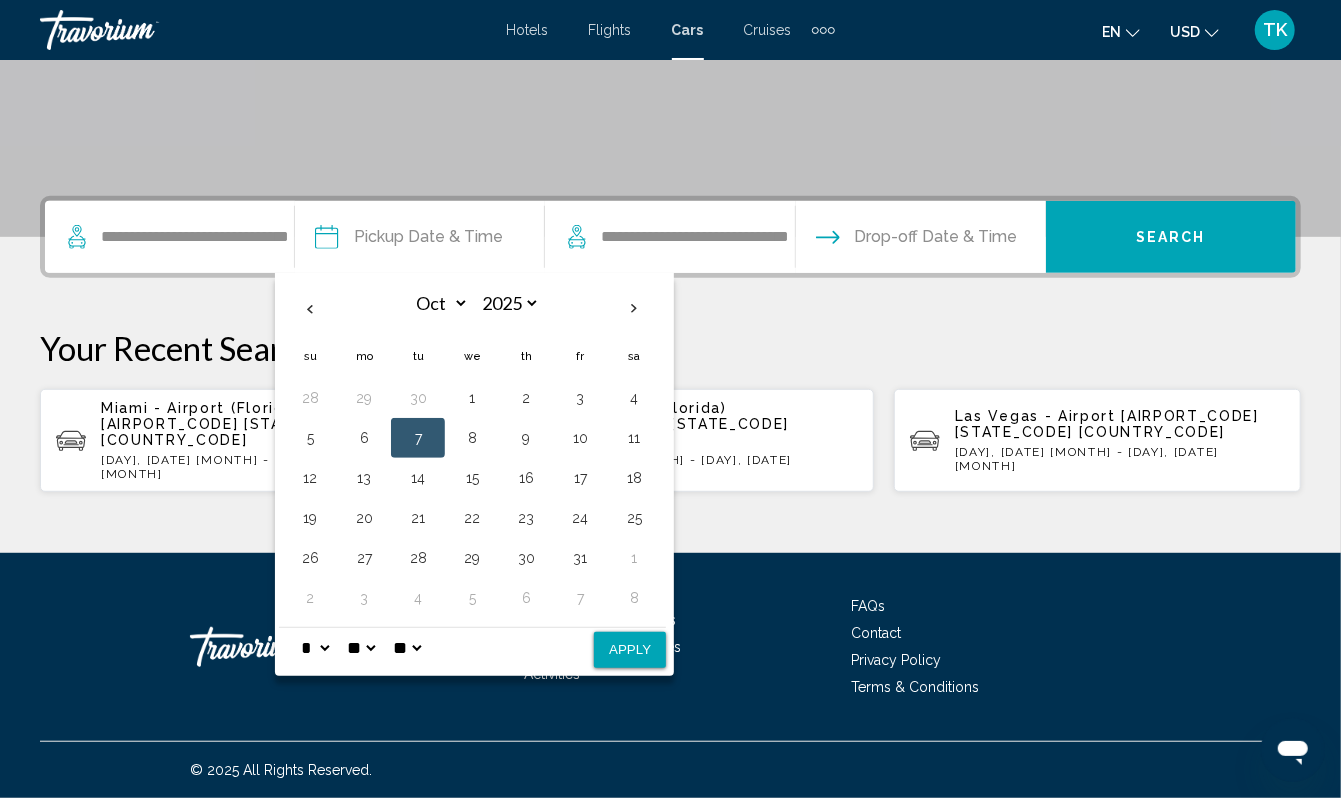 click on "Hotels Flights Cars Cruises Activities" at bounding box center [633, 647] 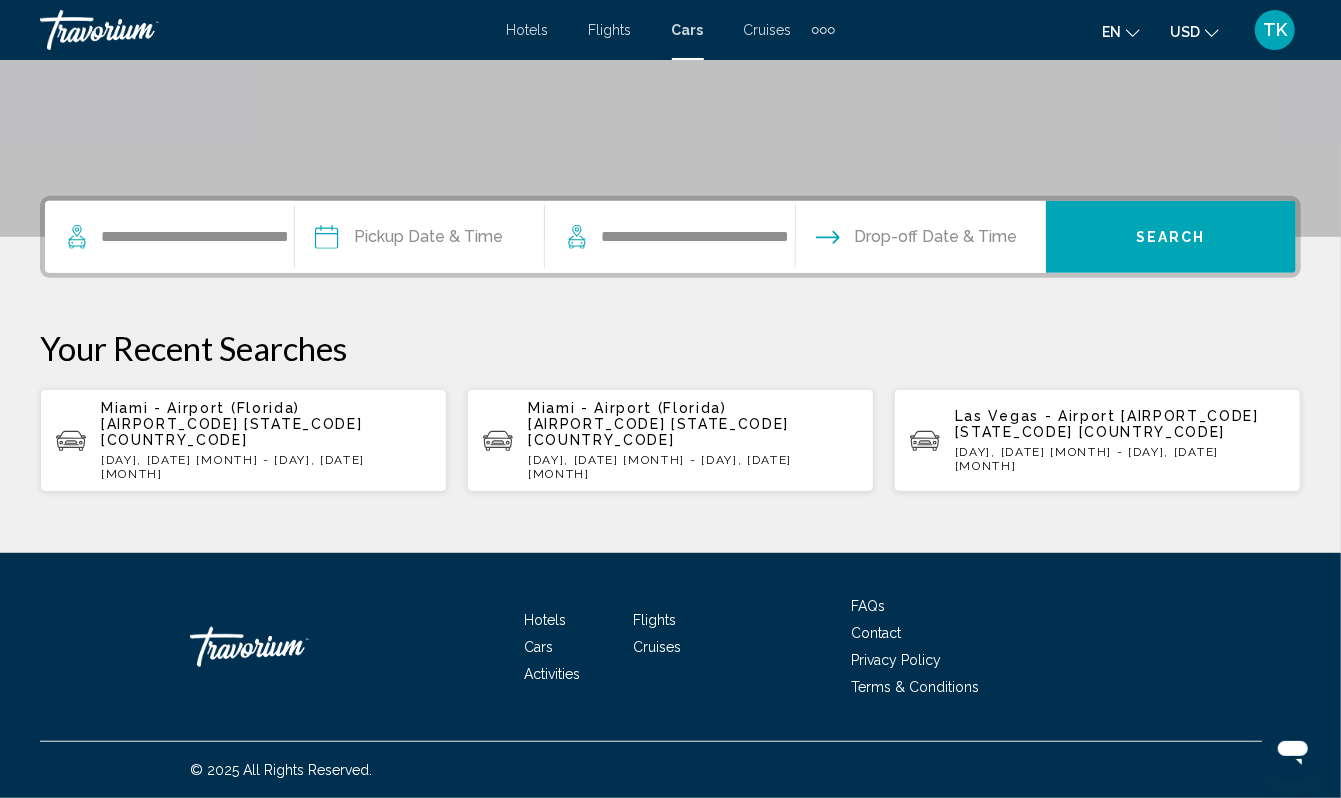 click at bounding box center [419, 240] 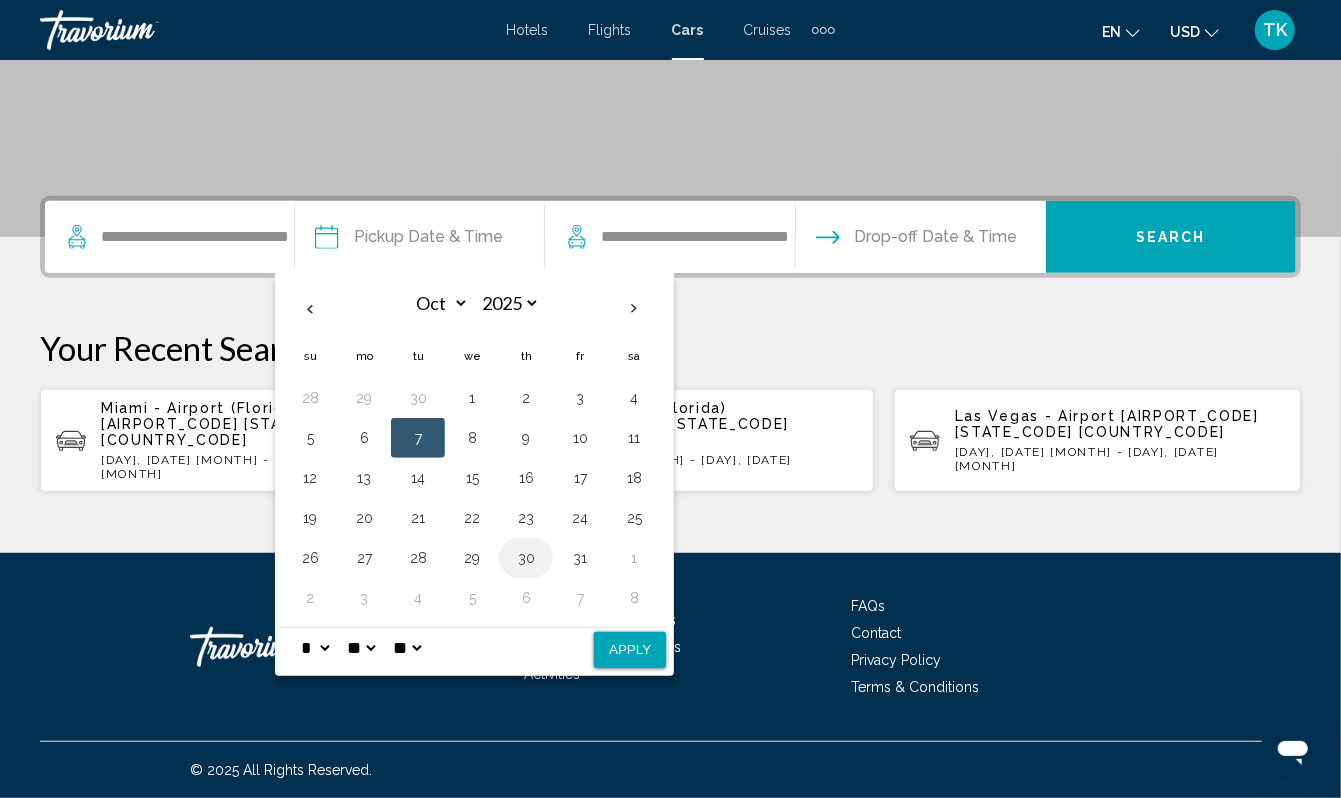 scroll, scrollTop: 553, scrollLeft: 0, axis: vertical 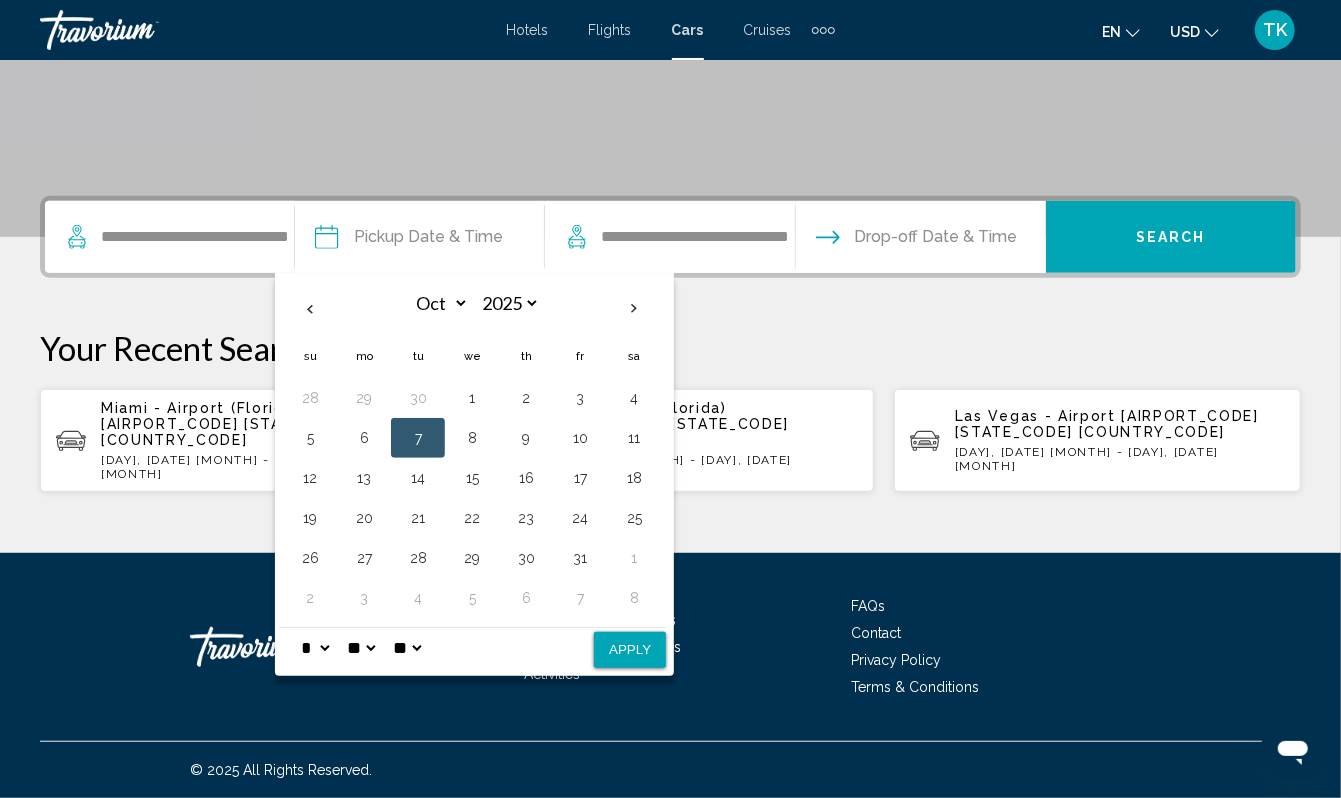 drag, startPoint x: 529, startPoint y: 217, endPoint x: 688, endPoint y: 602, distance: 416.54053 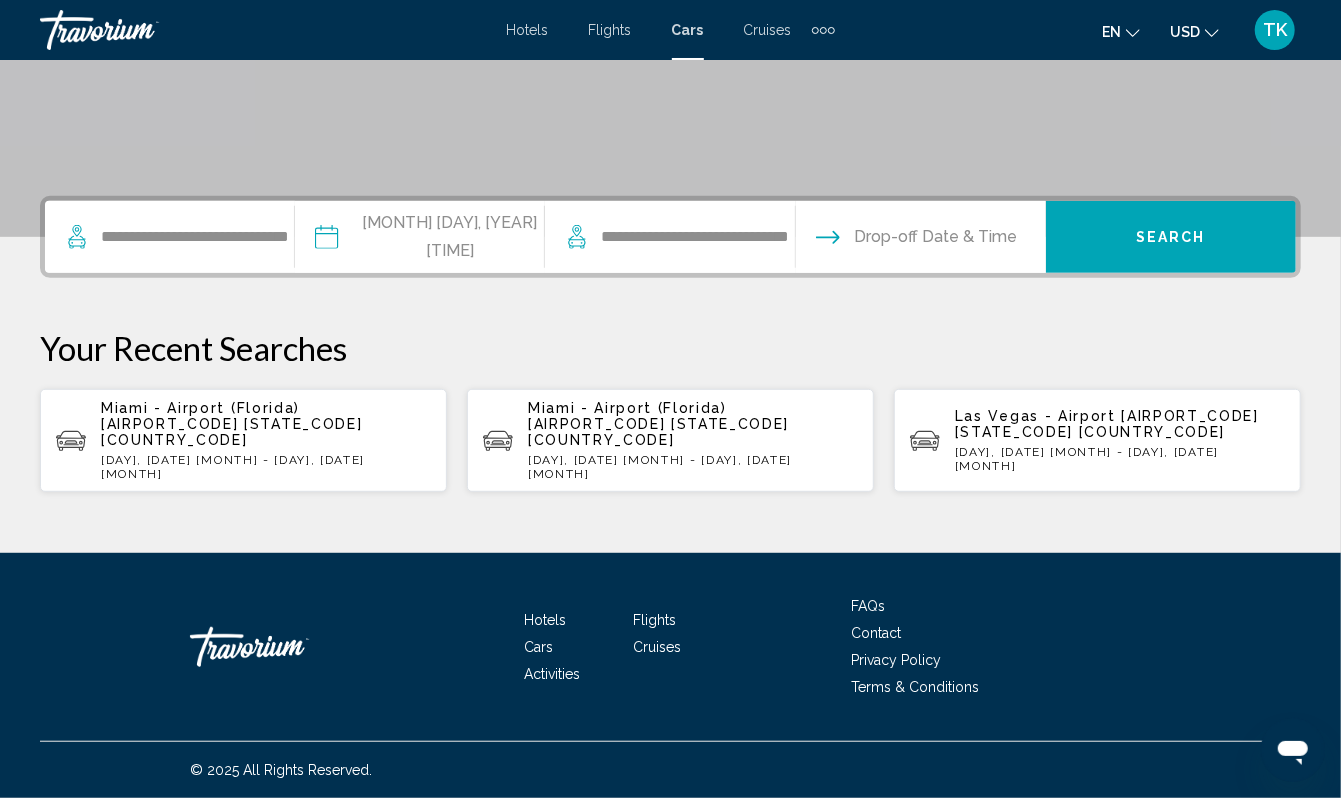 click at bounding box center (920, 240) 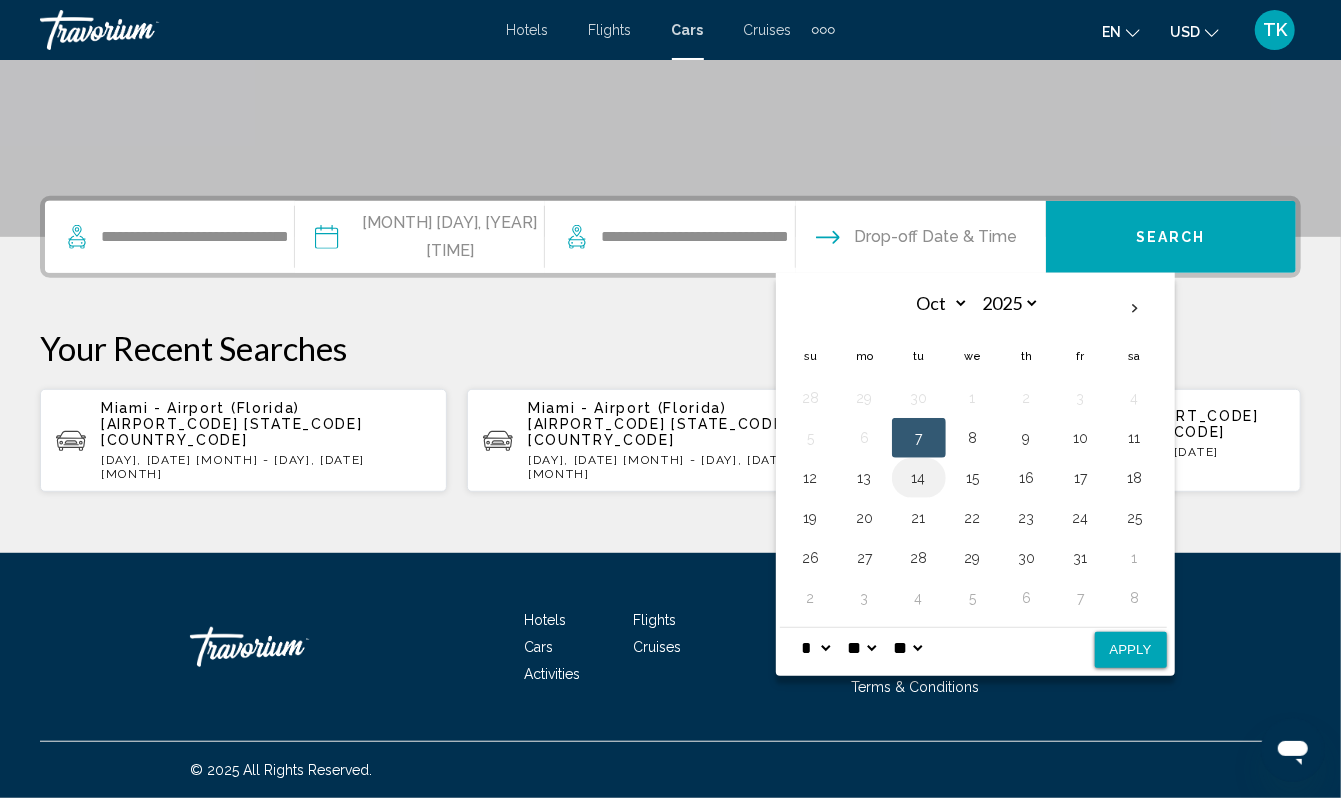 drag, startPoint x: 932, startPoint y: 331, endPoint x: 957, endPoint y: 437, distance: 108.90822 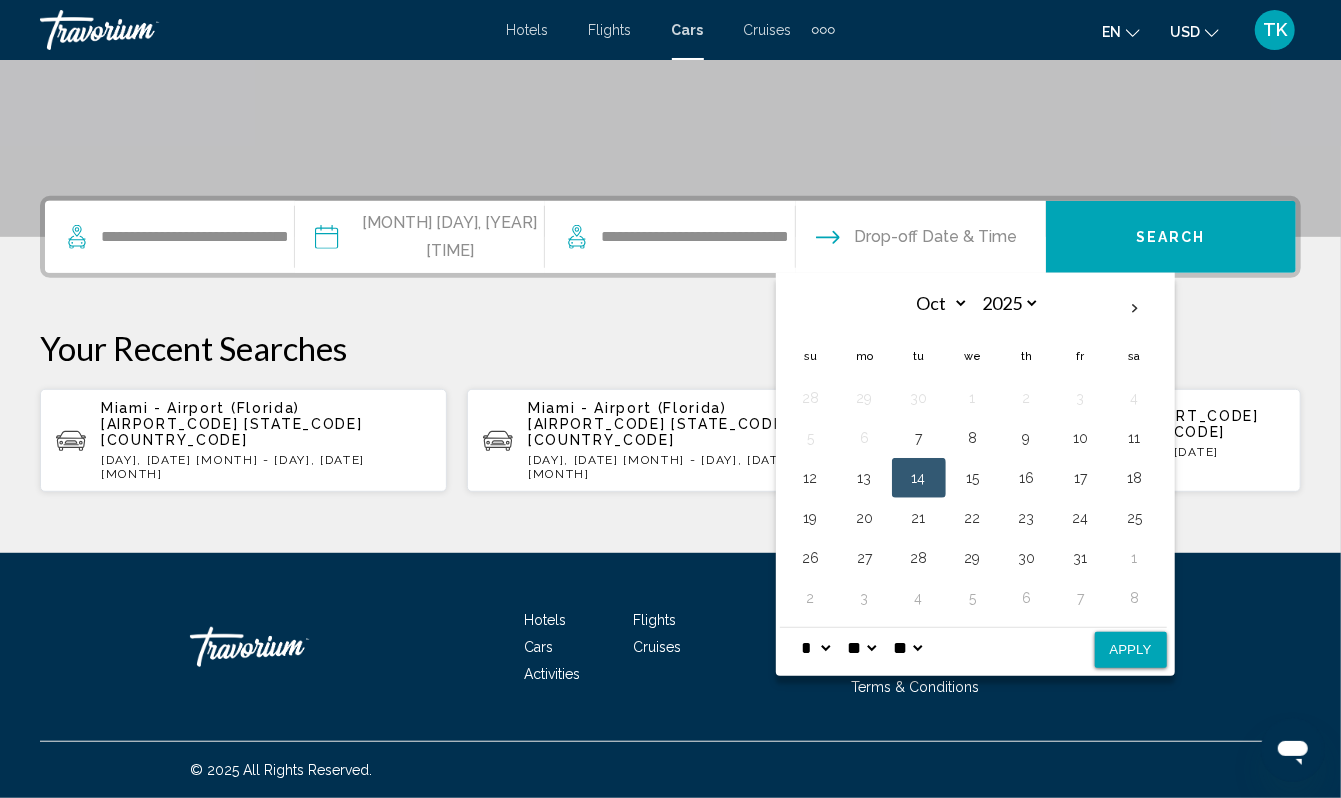 click on "Apply" at bounding box center (1131, 650) 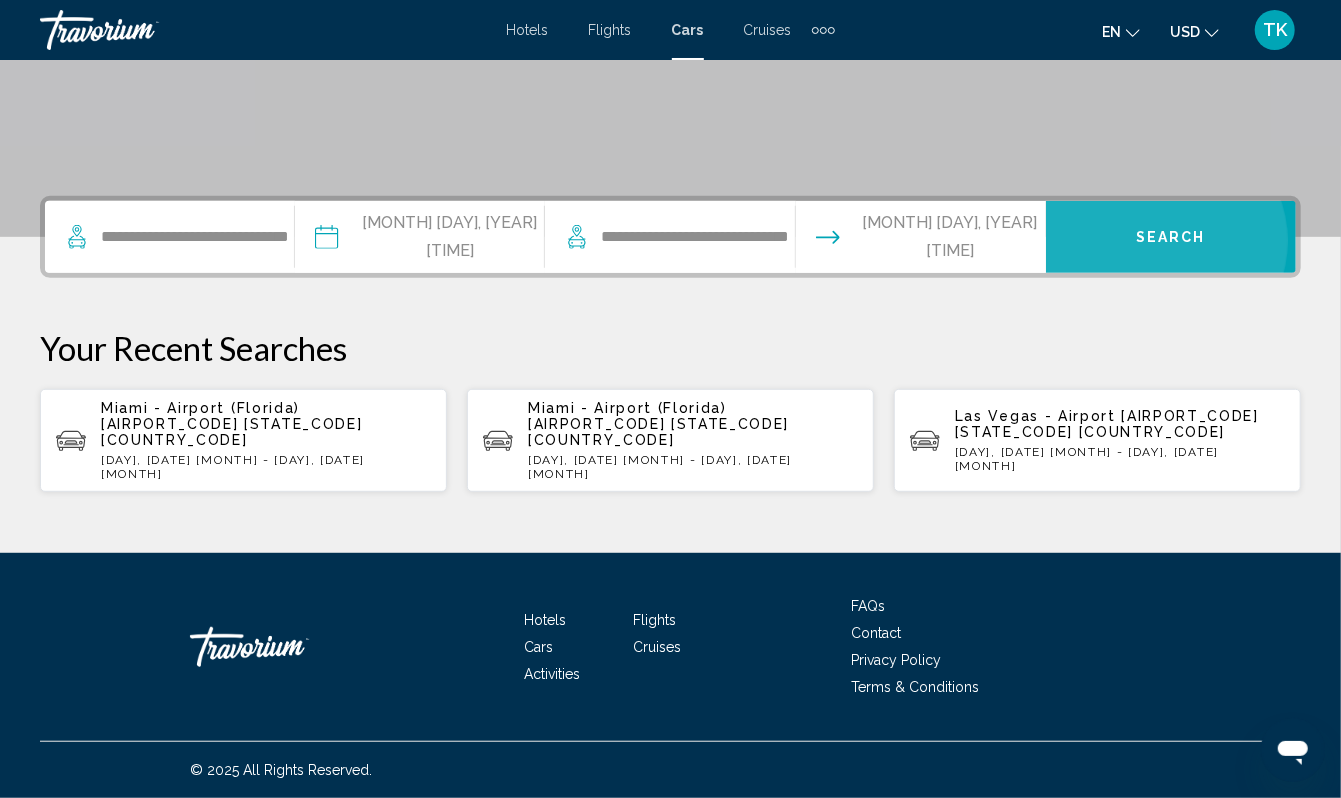 click on "Search" at bounding box center (1171, 238) 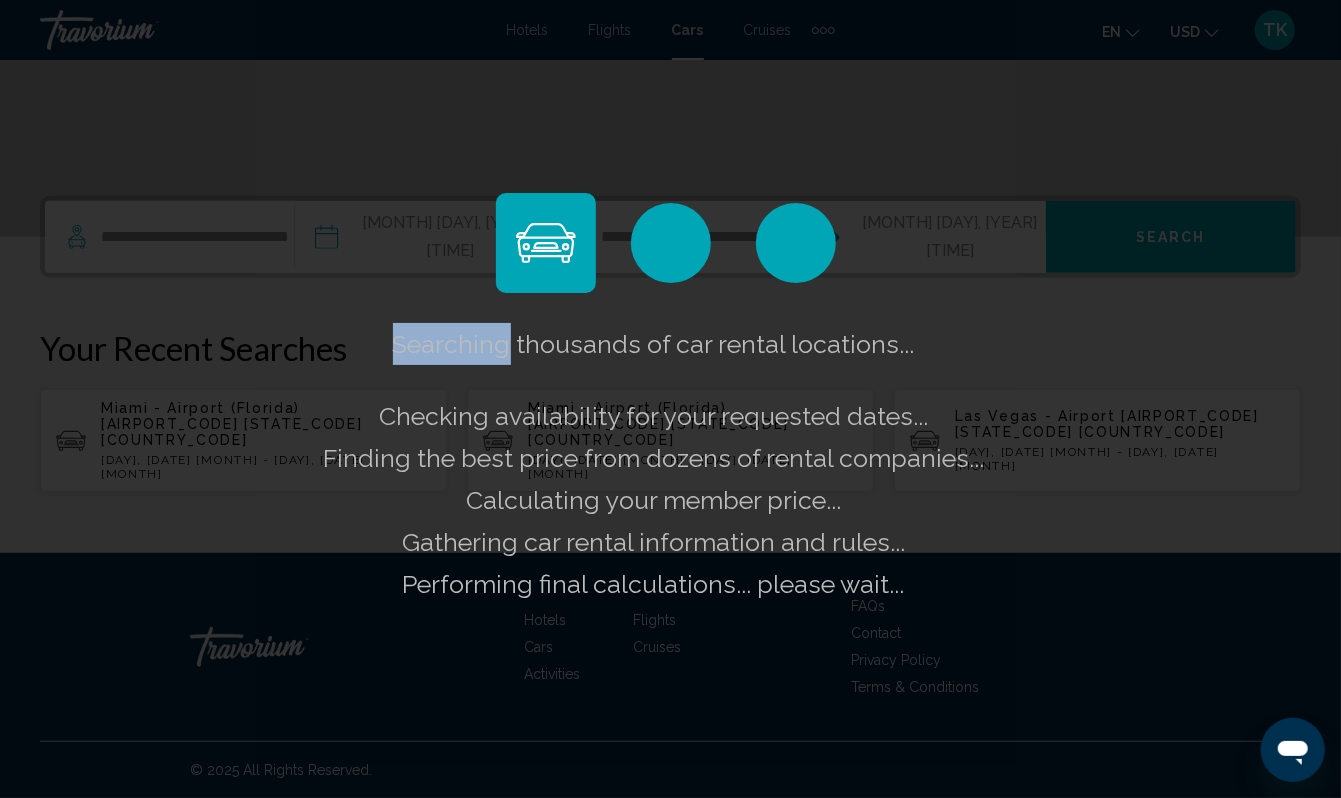 click on "Searching thousands of car rental locations...
Checking availability for your requested dates...
Finding the best price from dozens of rental companies...
Calculating your member price...
Gathering car rental information and rules...
Performing final calculations... please wait..." 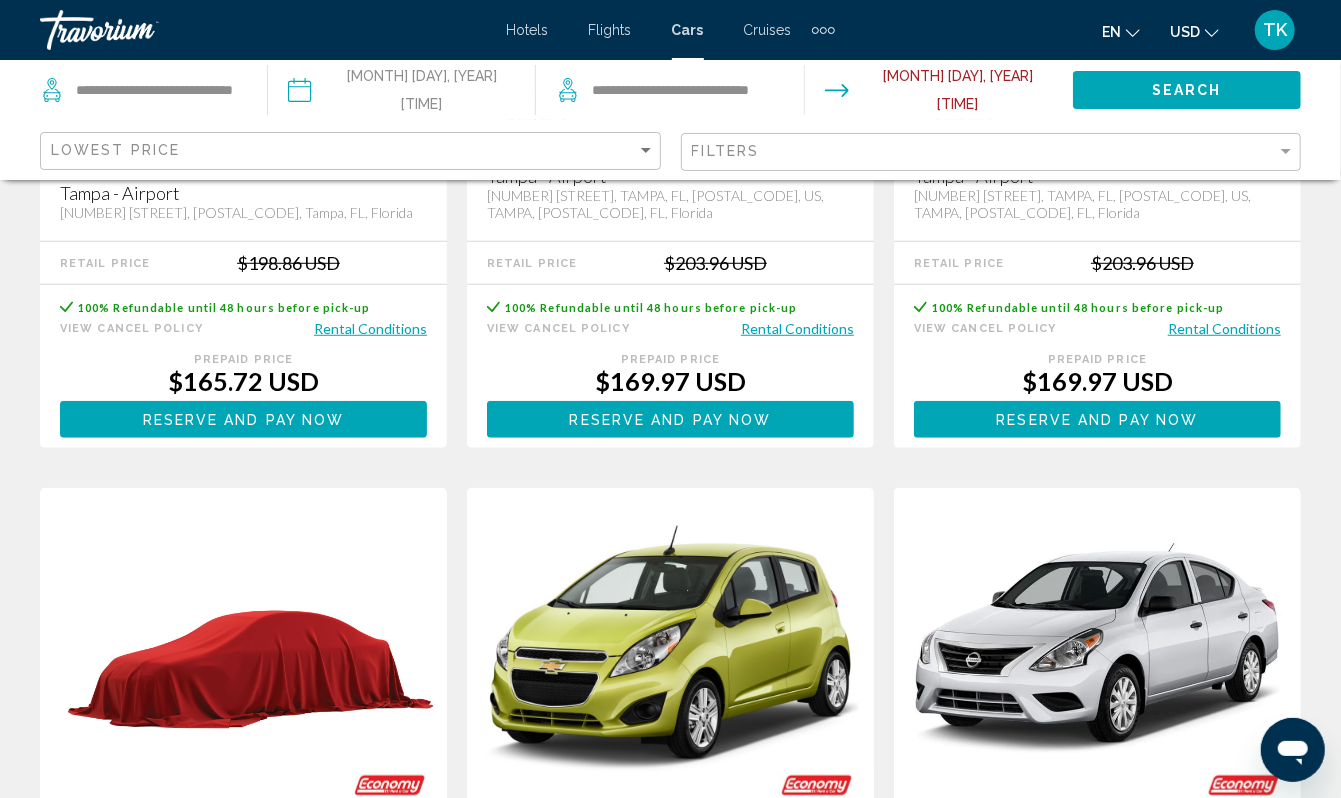 scroll, scrollTop: 612, scrollLeft: 0, axis: vertical 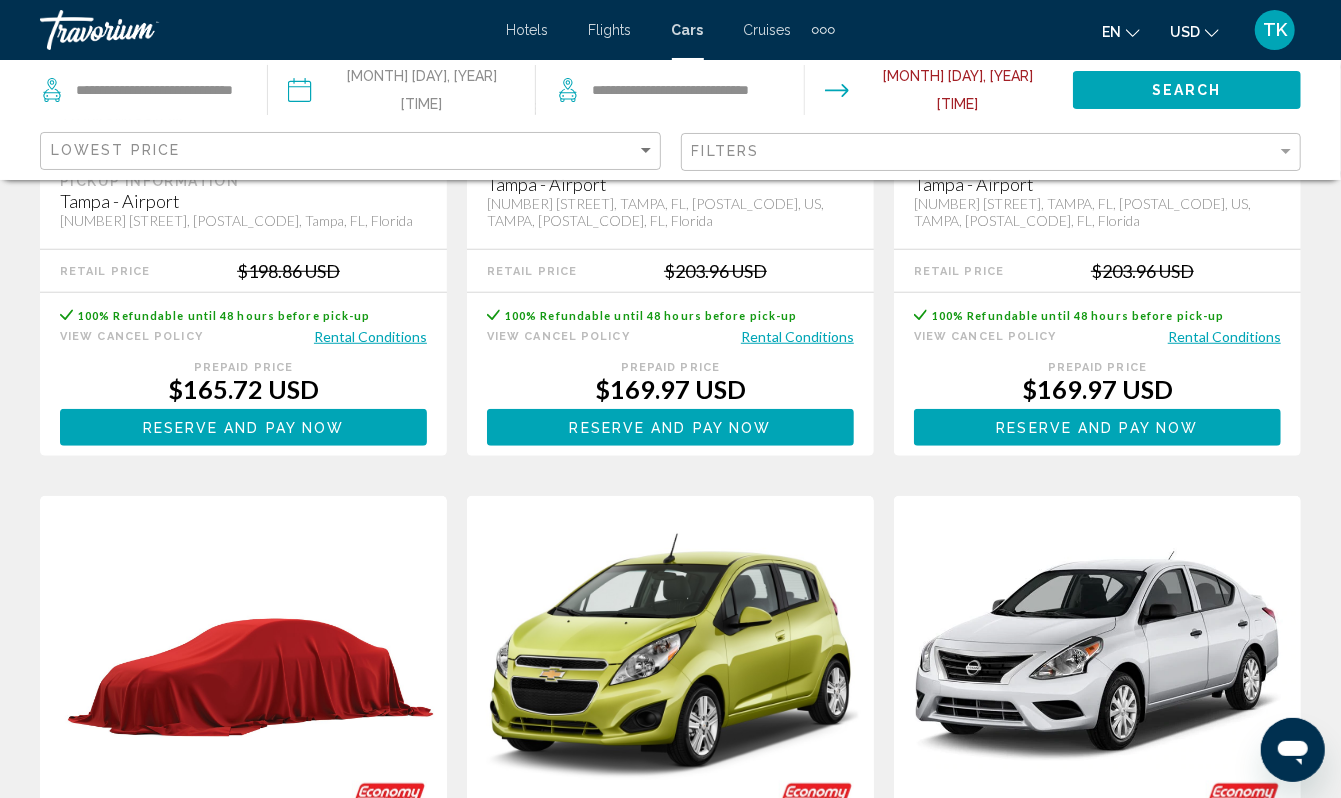 click on "Reserve and pay now Reserve and pay later" at bounding box center (244, 427) 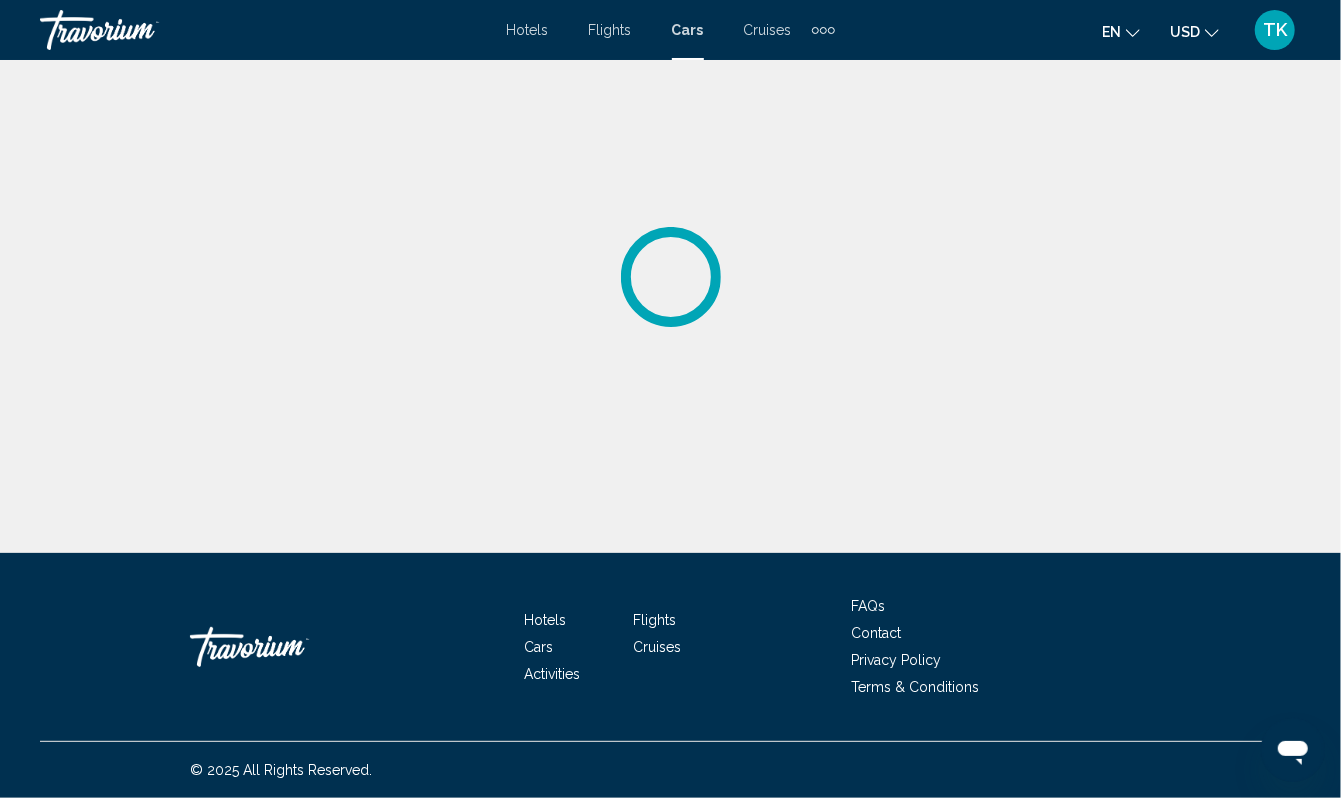 scroll, scrollTop: 0, scrollLeft: 0, axis: both 